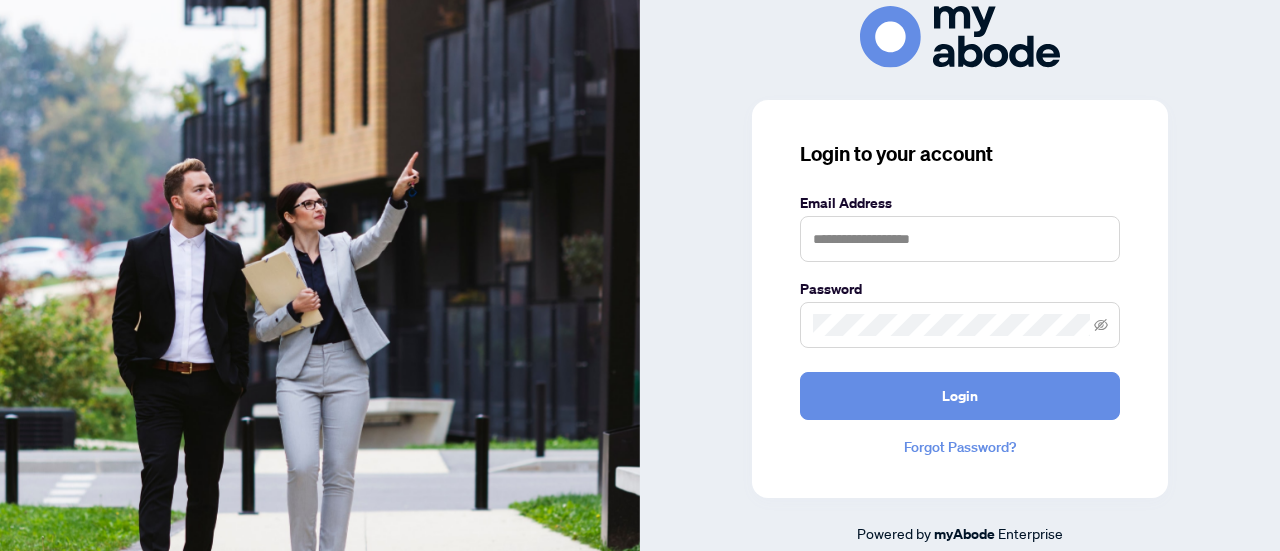 scroll, scrollTop: 0, scrollLeft: 0, axis: both 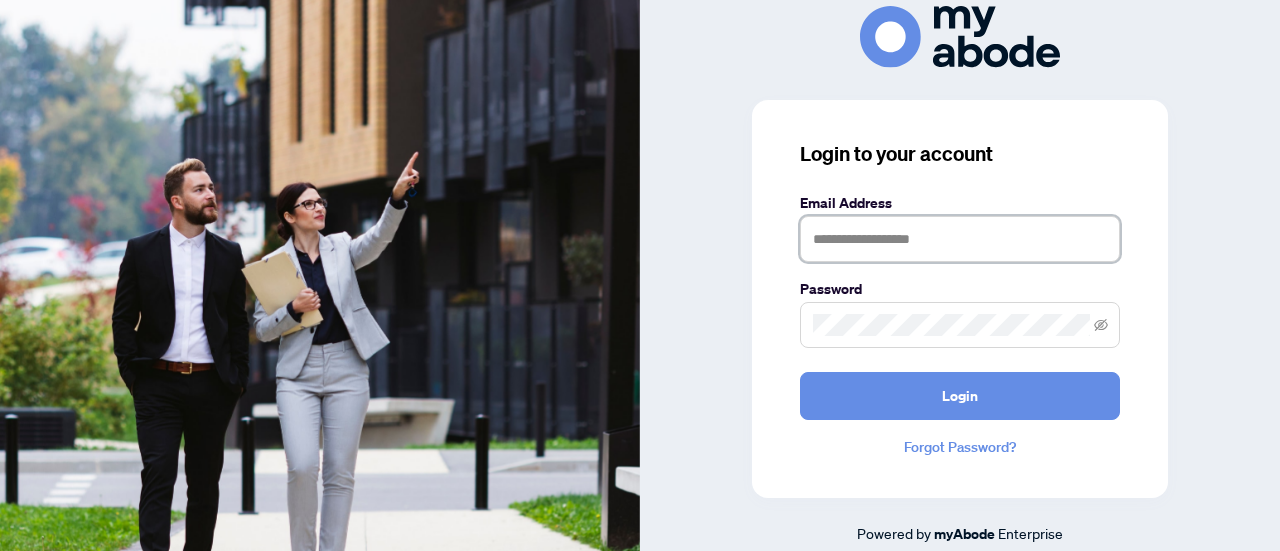 click at bounding box center (960, 239) 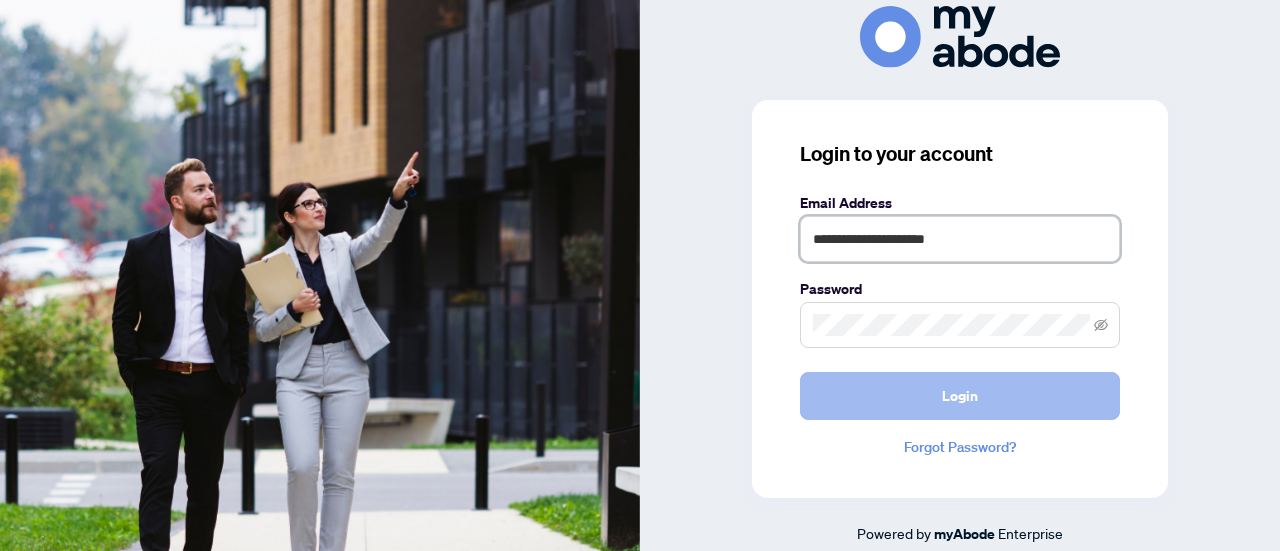 type on "**********" 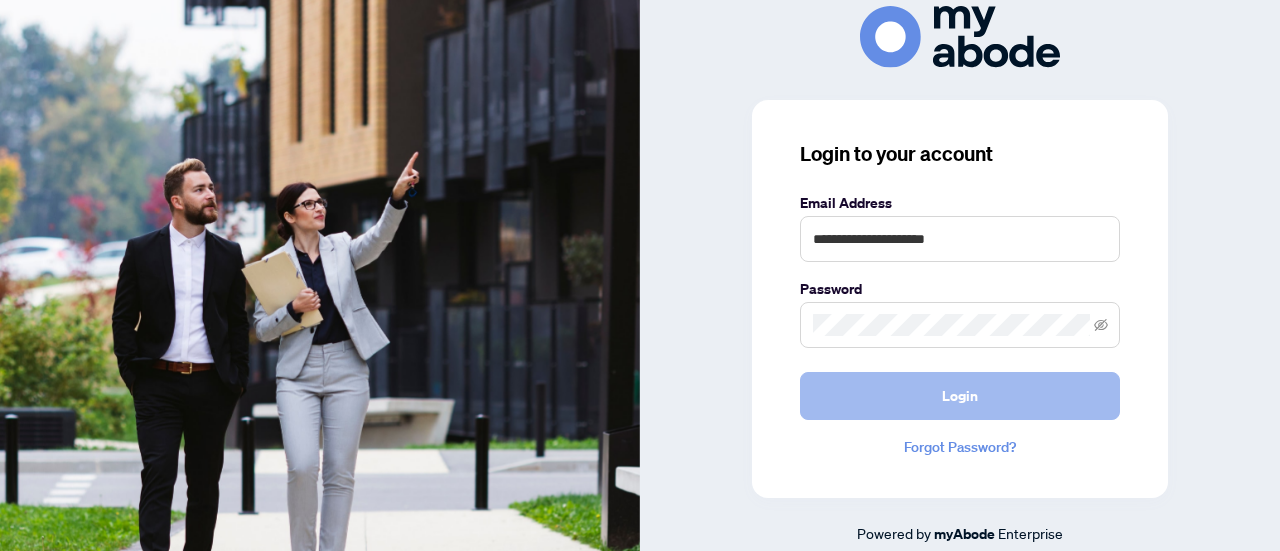click on "Login" at bounding box center [960, 396] 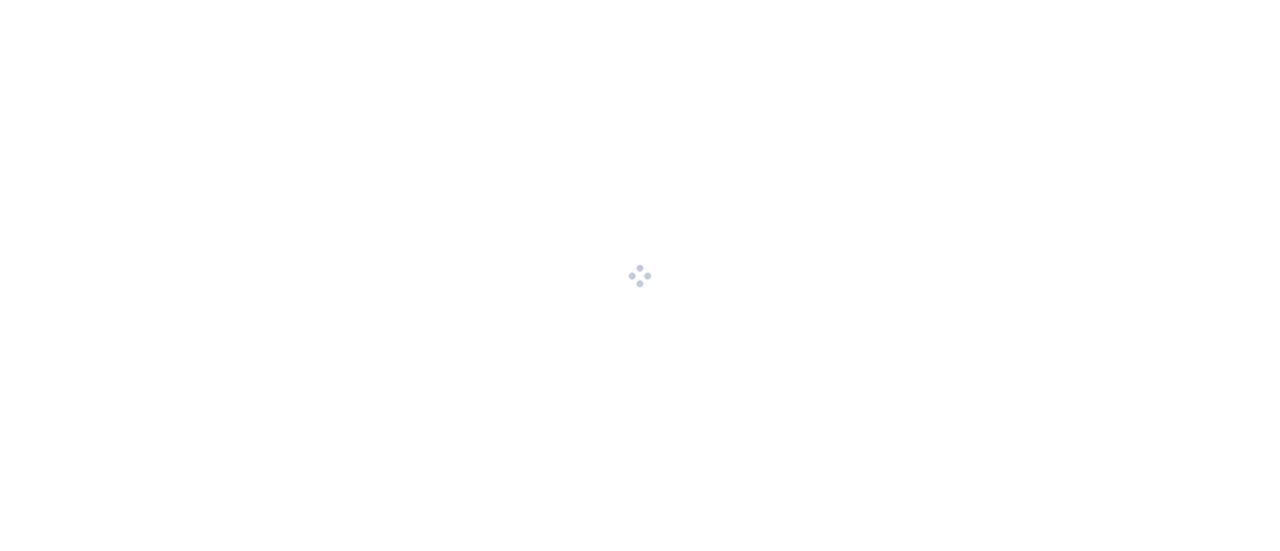 scroll, scrollTop: 0, scrollLeft: 0, axis: both 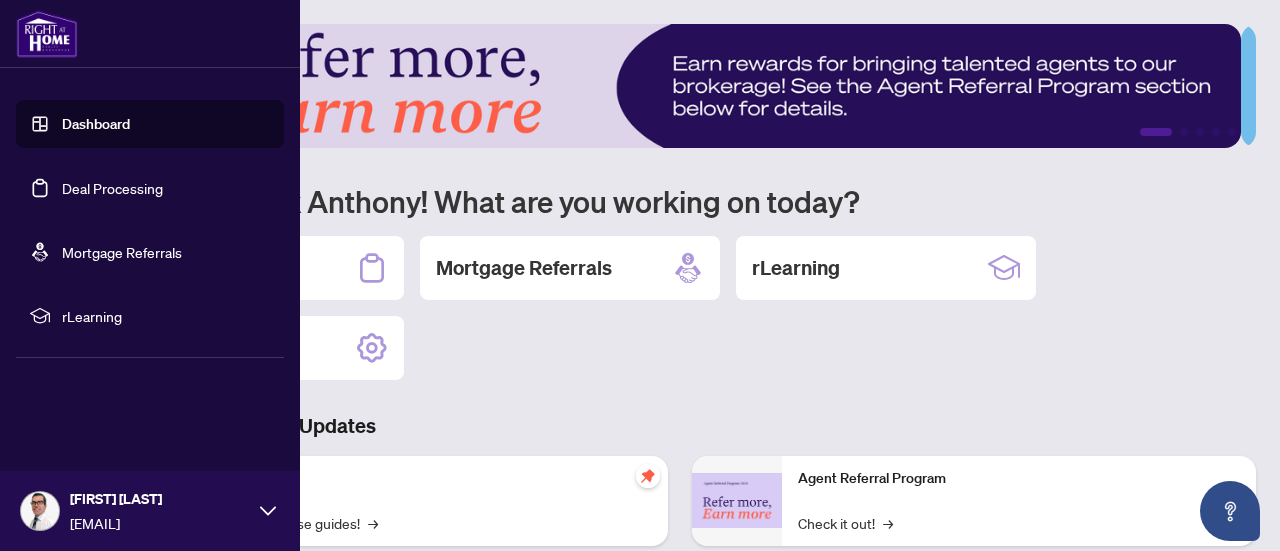 click on "Deal Processing" at bounding box center [112, 188] 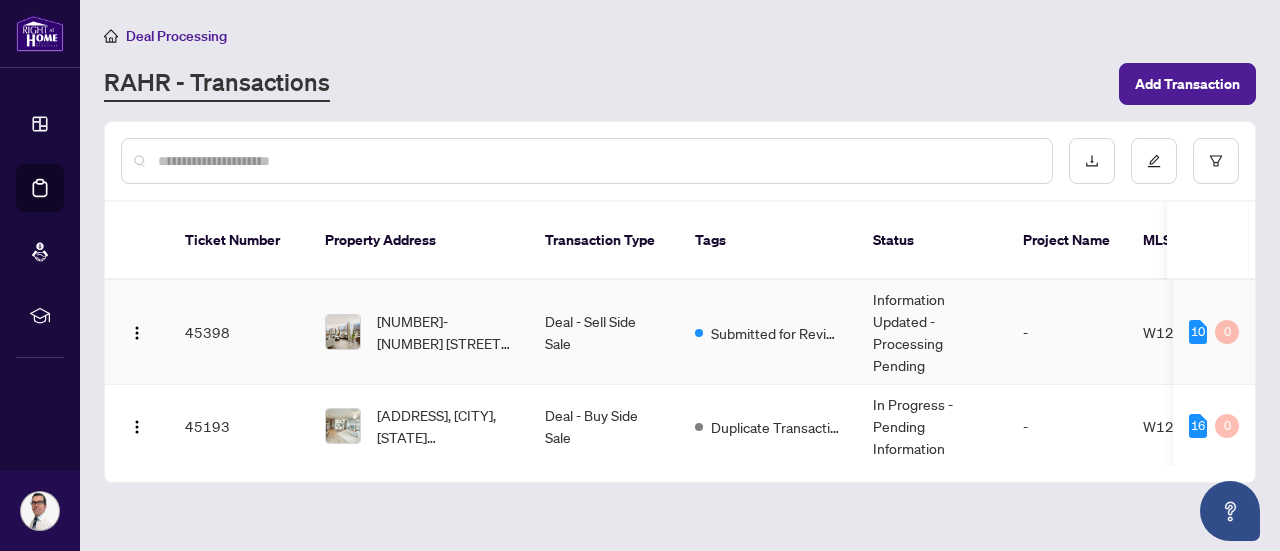 scroll, scrollTop: 200, scrollLeft: 0, axis: vertical 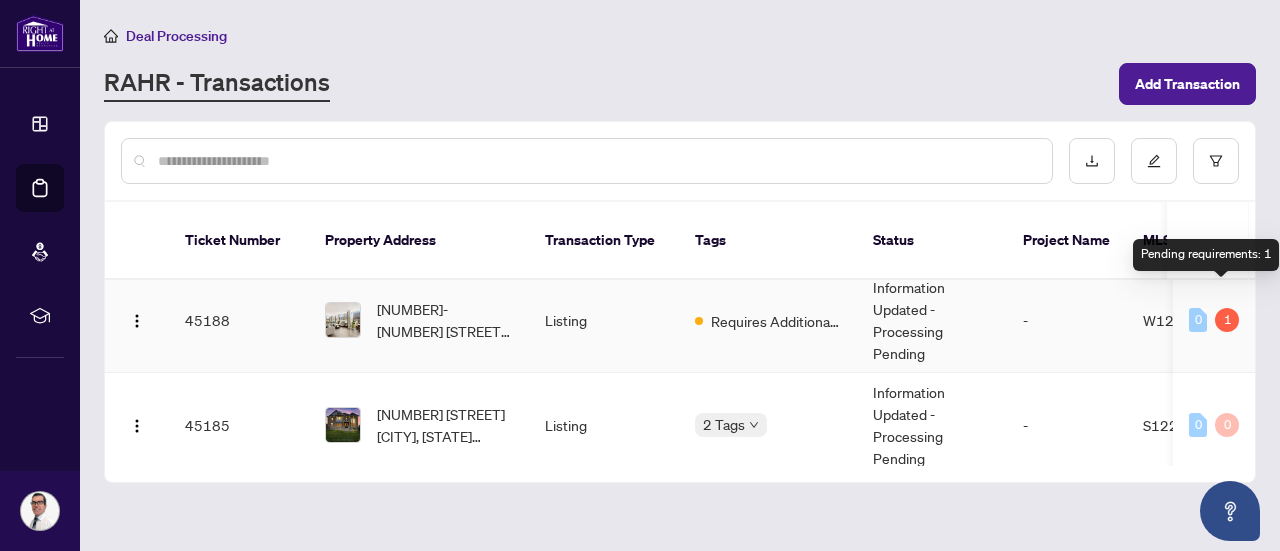 click on "1" at bounding box center (1227, 320) 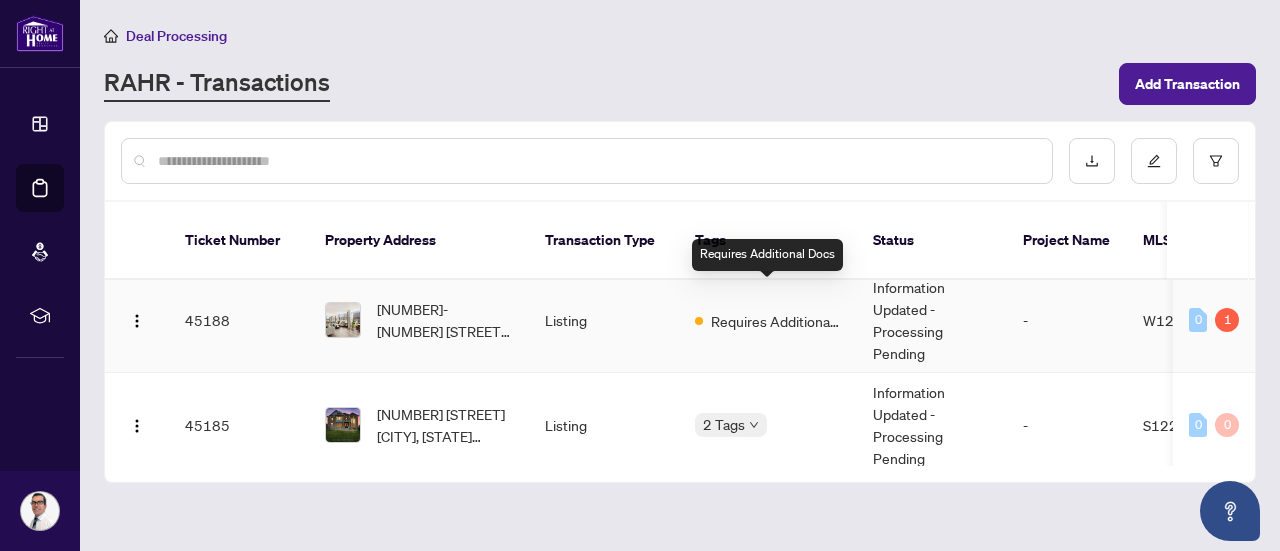 click on "Requires Additional Docs" at bounding box center (776, 321) 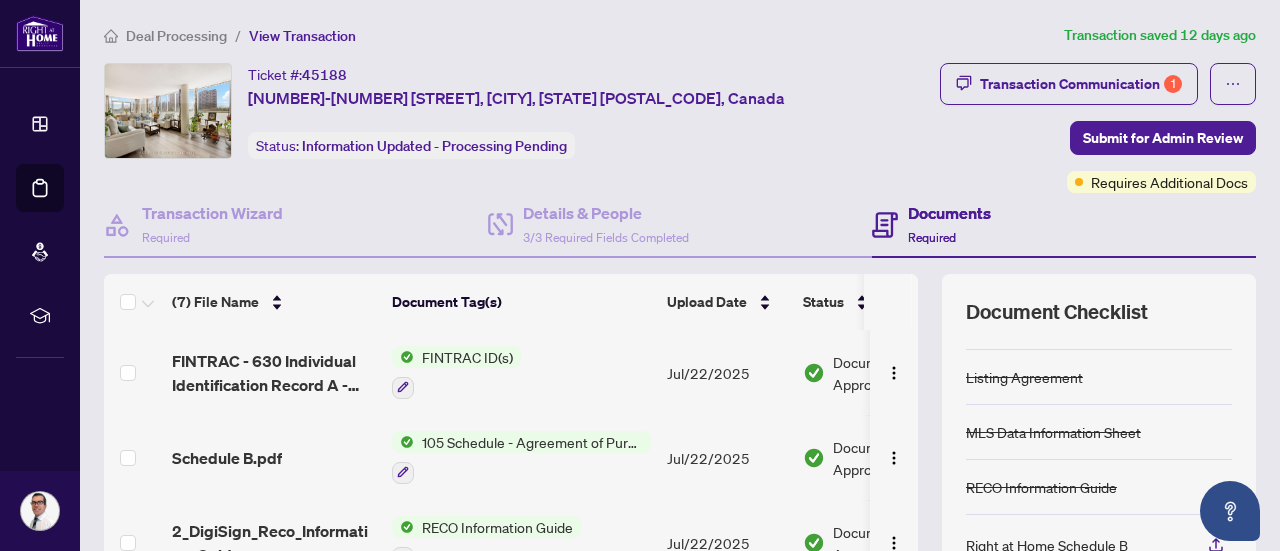scroll, scrollTop: 188, scrollLeft: 0, axis: vertical 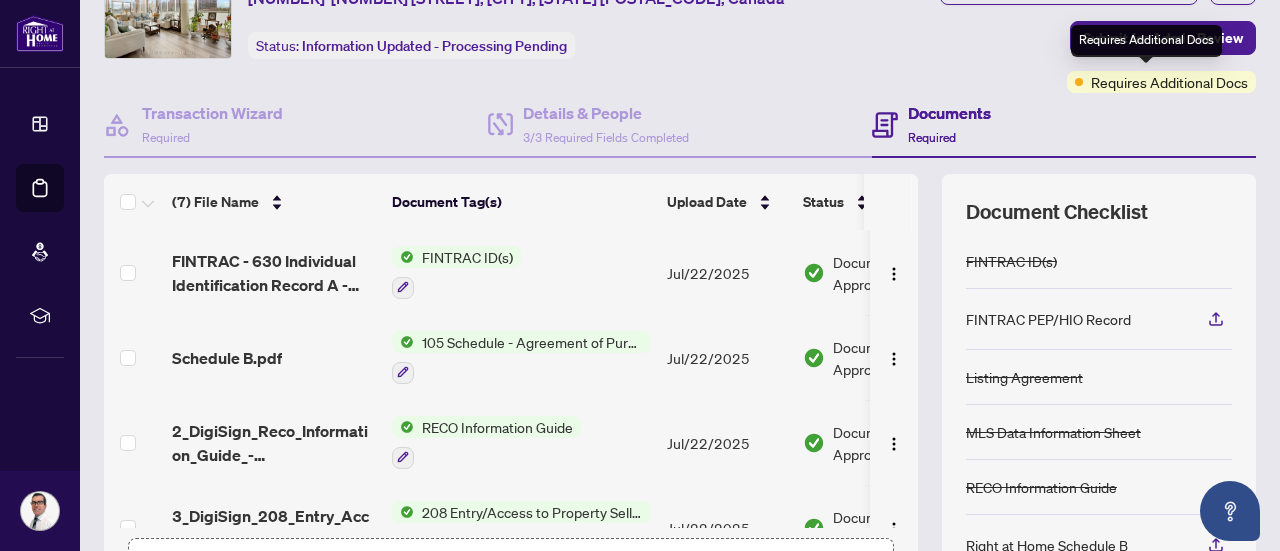 click on "Requires Additional Docs" at bounding box center [1169, 82] 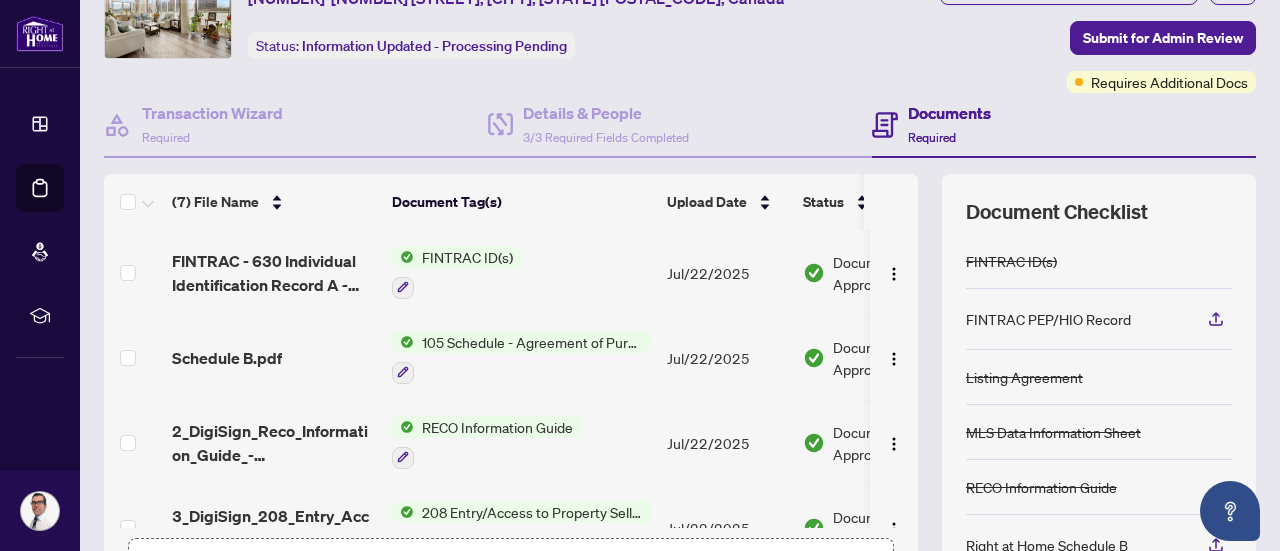 scroll, scrollTop: 188, scrollLeft: 0, axis: vertical 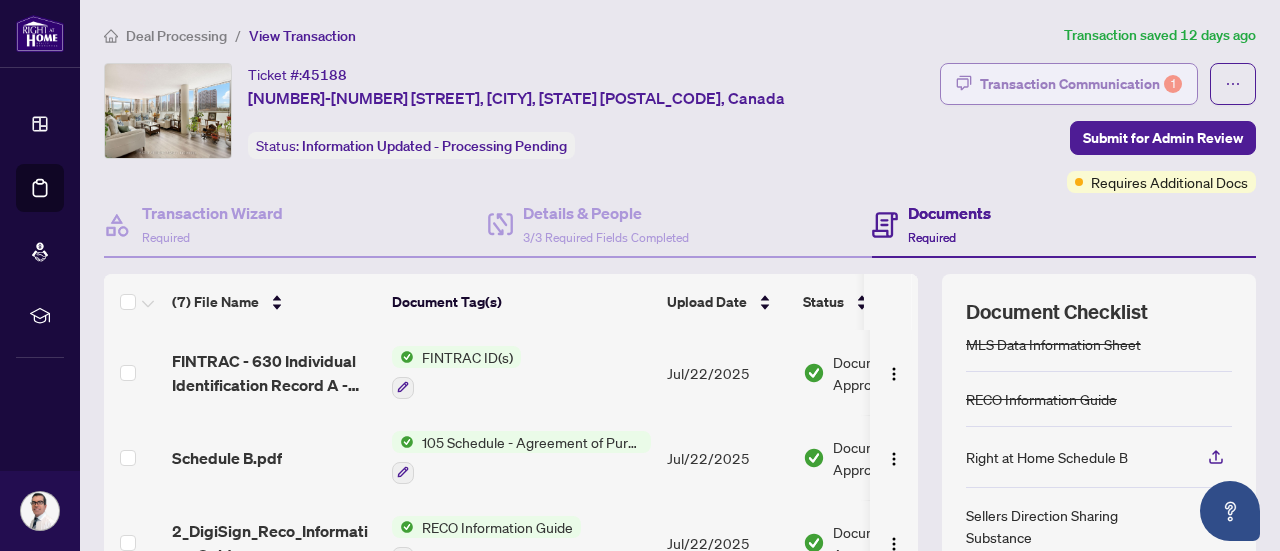 click on "Transaction Communication 1" at bounding box center [1081, 84] 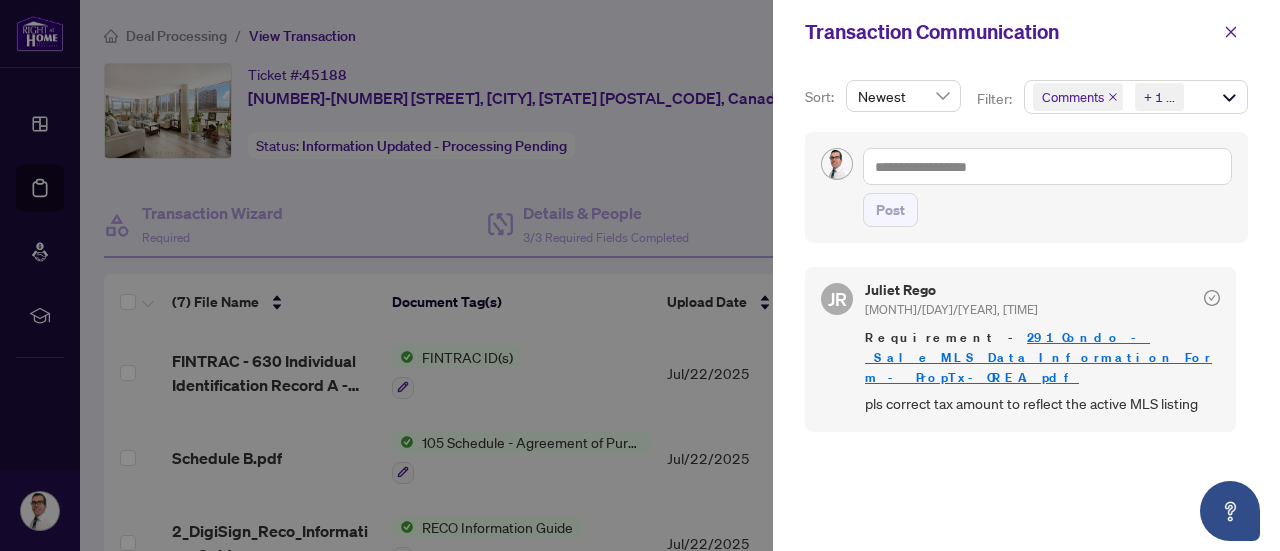 click at bounding box center [640, 275] 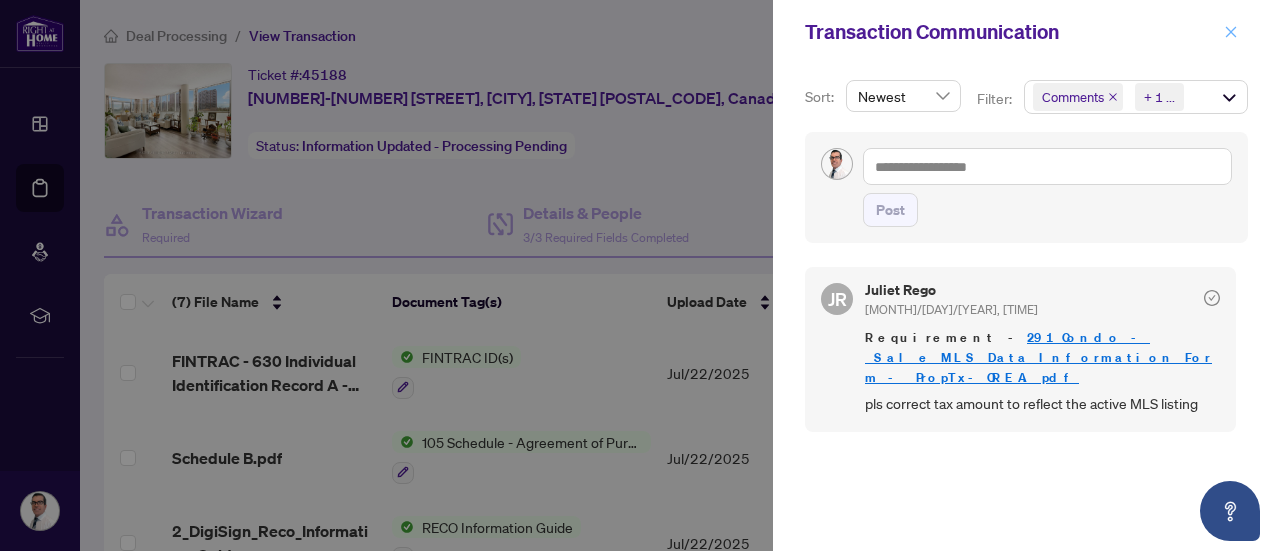 click 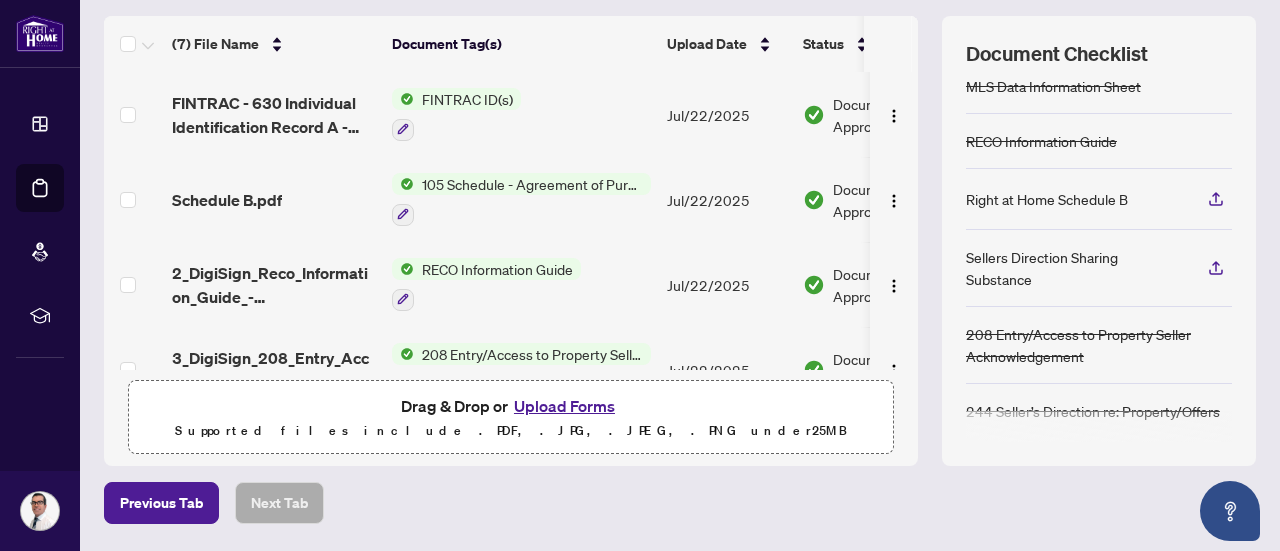 scroll, scrollTop: 300, scrollLeft: 0, axis: vertical 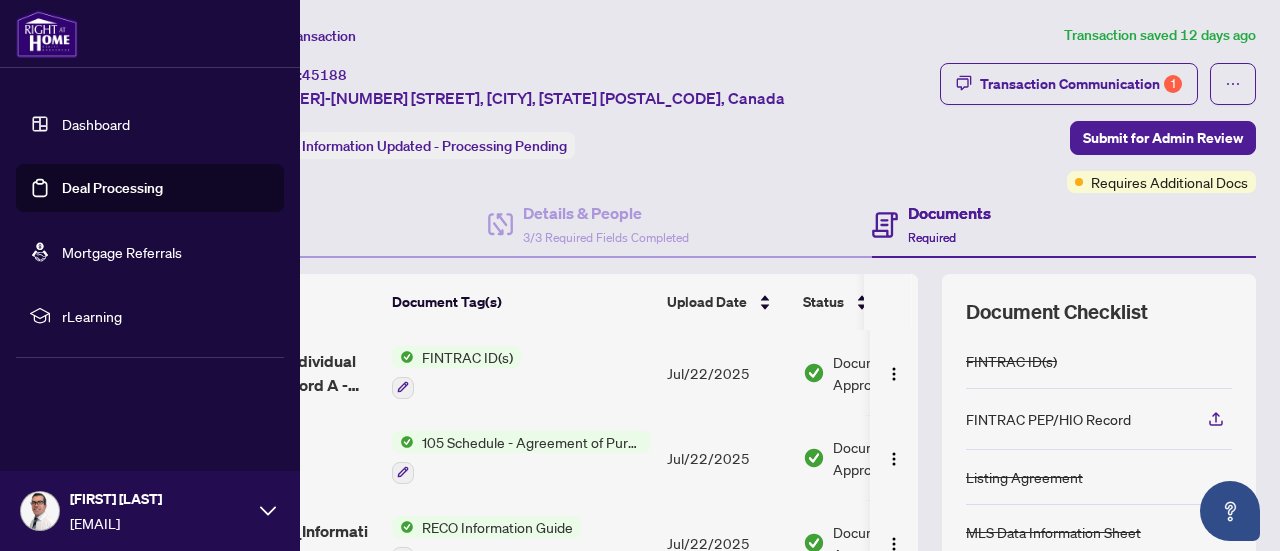 click on "Deal Processing" at bounding box center [112, 188] 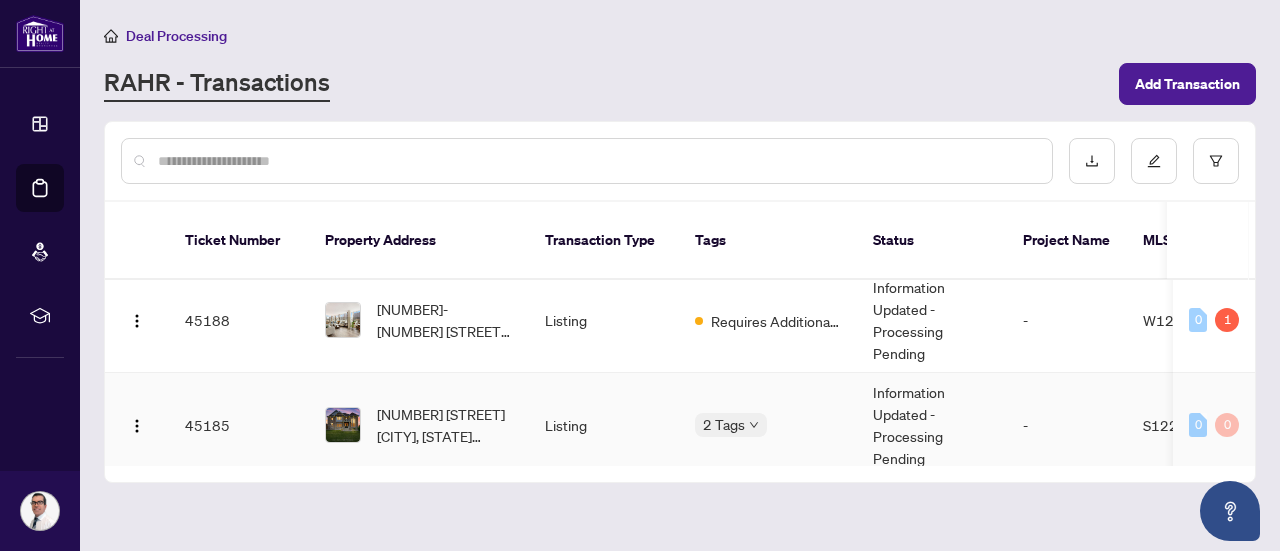 scroll, scrollTop: 0, scrollLeft: 0, axis: both 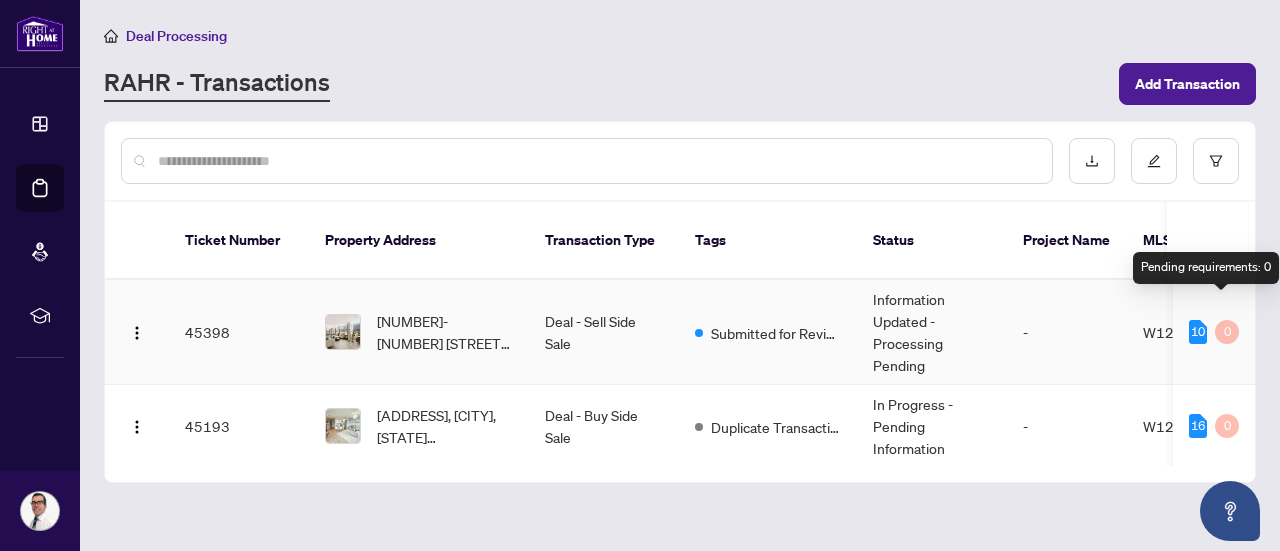click on "0" at bounding box center [1227, 332] 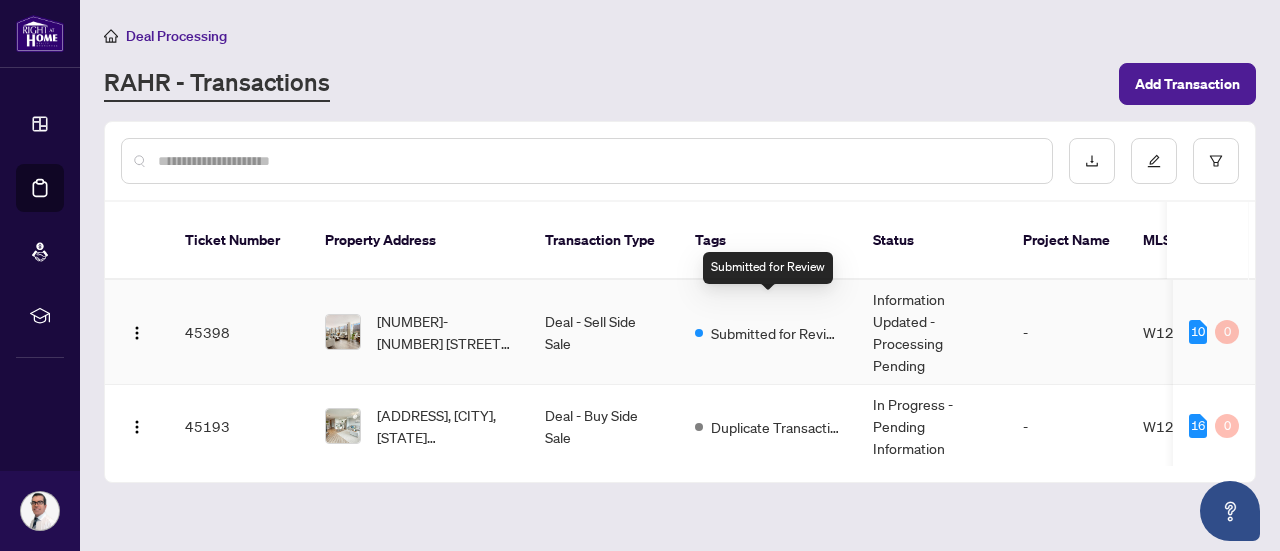 click on "Submitted for Review" at bounding box center (776, 333) 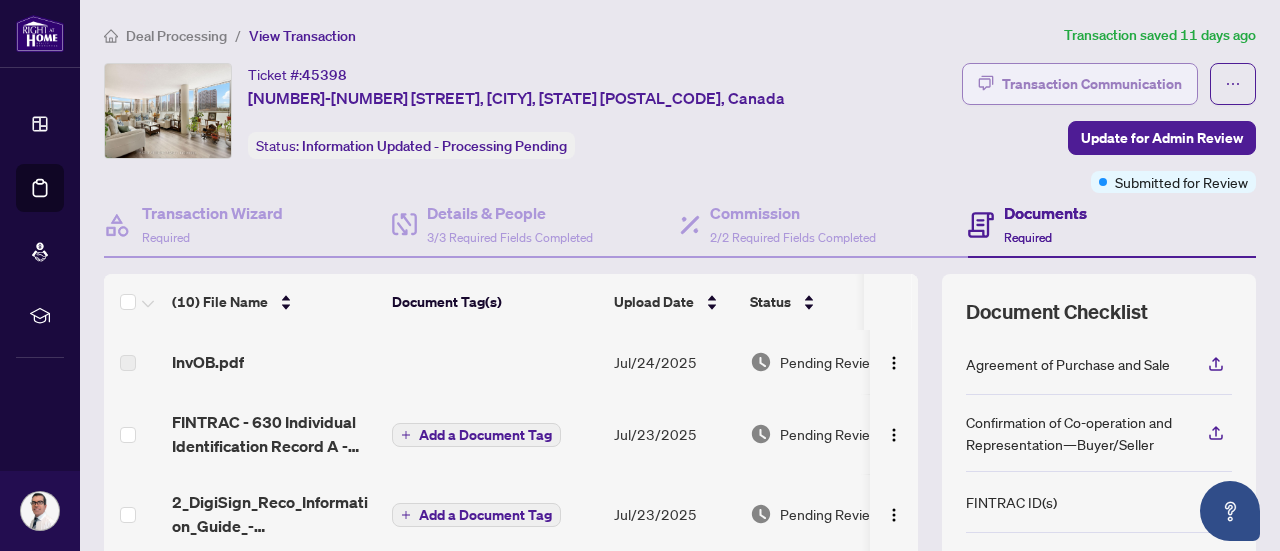 click on "Transaction Communication" at bounding box center (1092, 84) 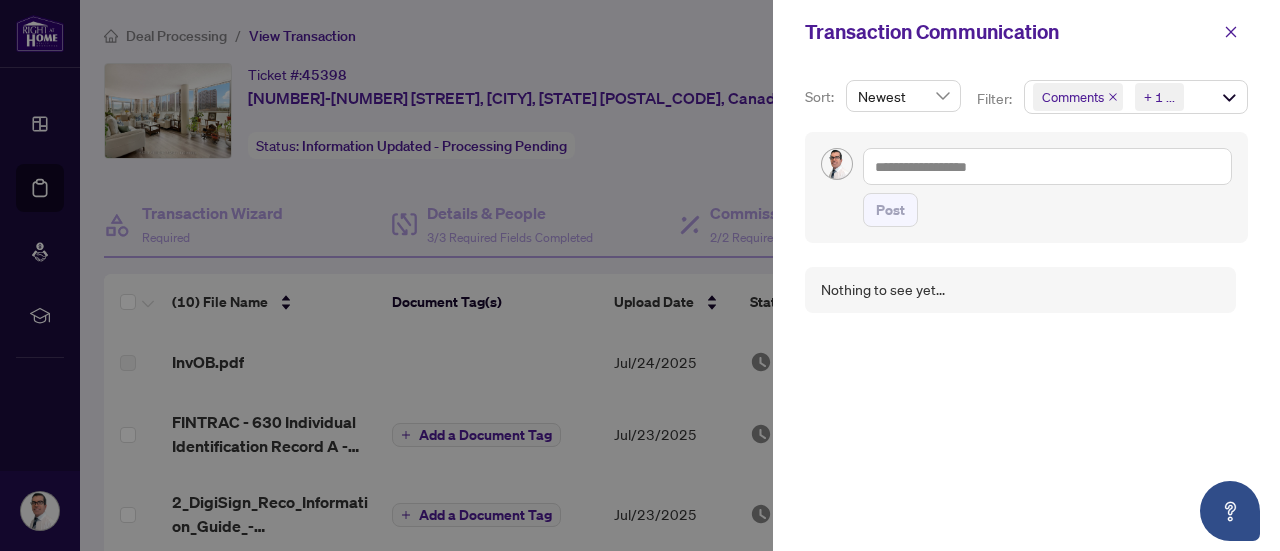 click at bounding box center [640, 275] 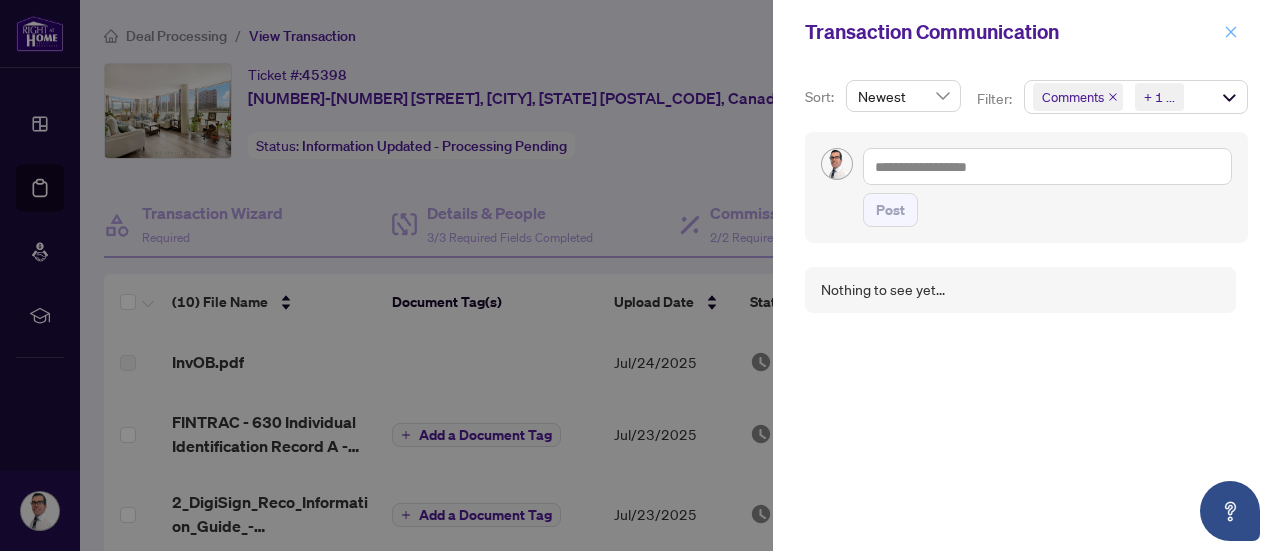 click 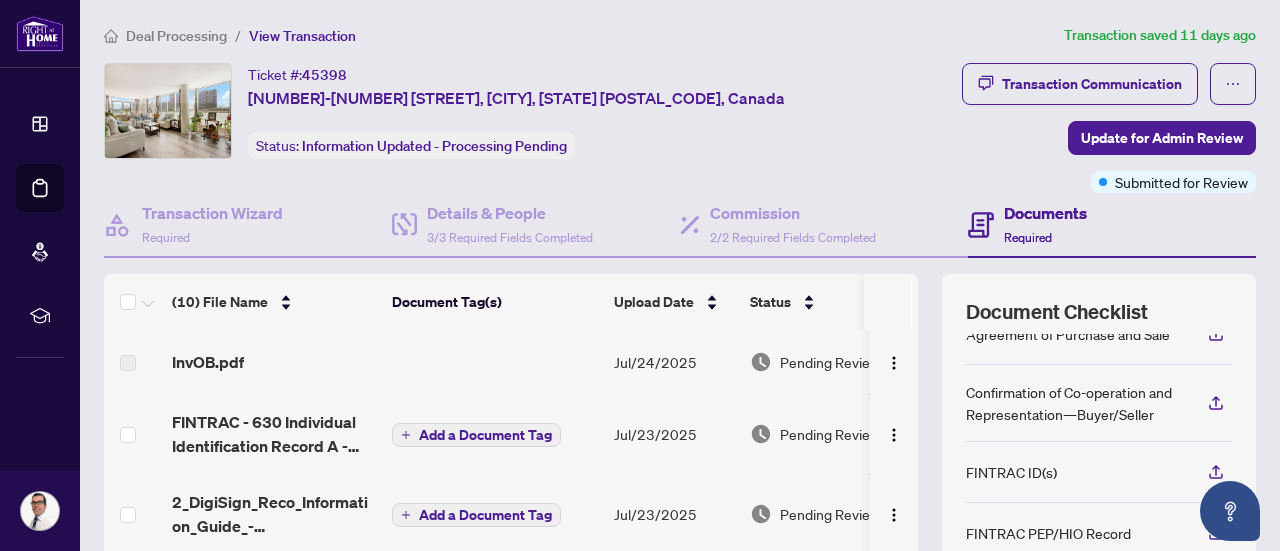 scroll, scrollTop: 0, scrollLeft: 0, axis: both 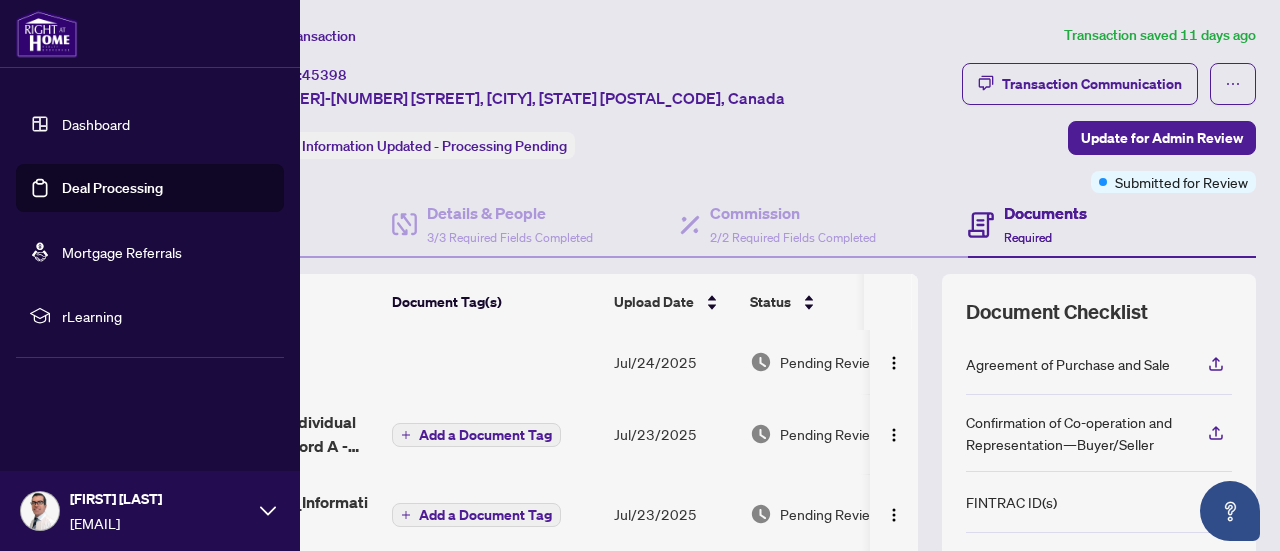 click on "Deal Processing" at bounding box center (112, 188) 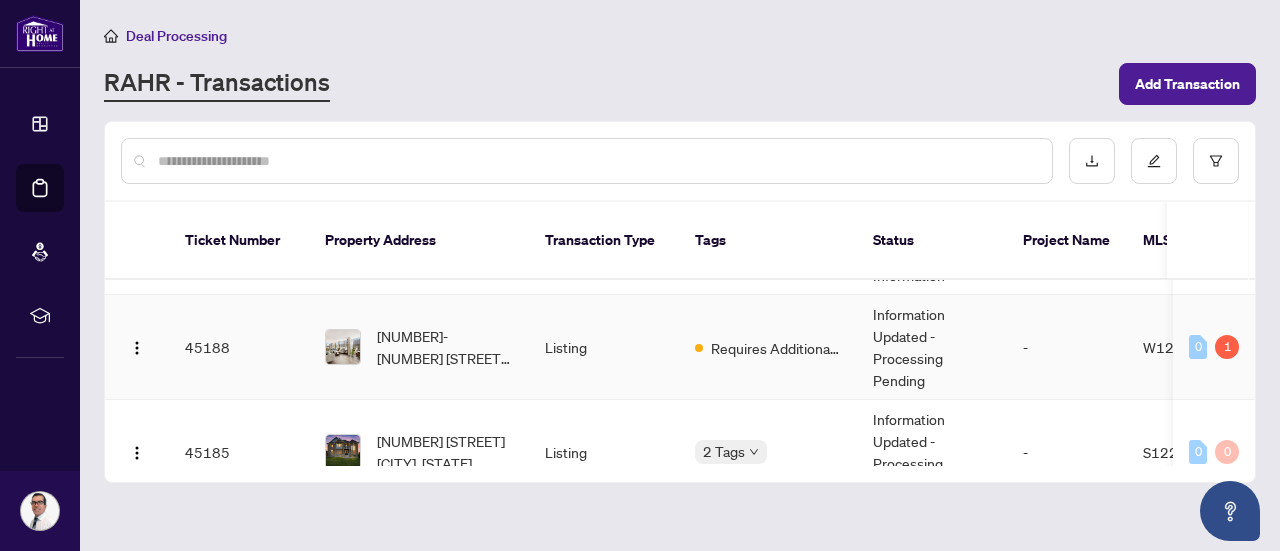 scroll, scrollTop: 200, scrollLeft: 0, axis: vertical 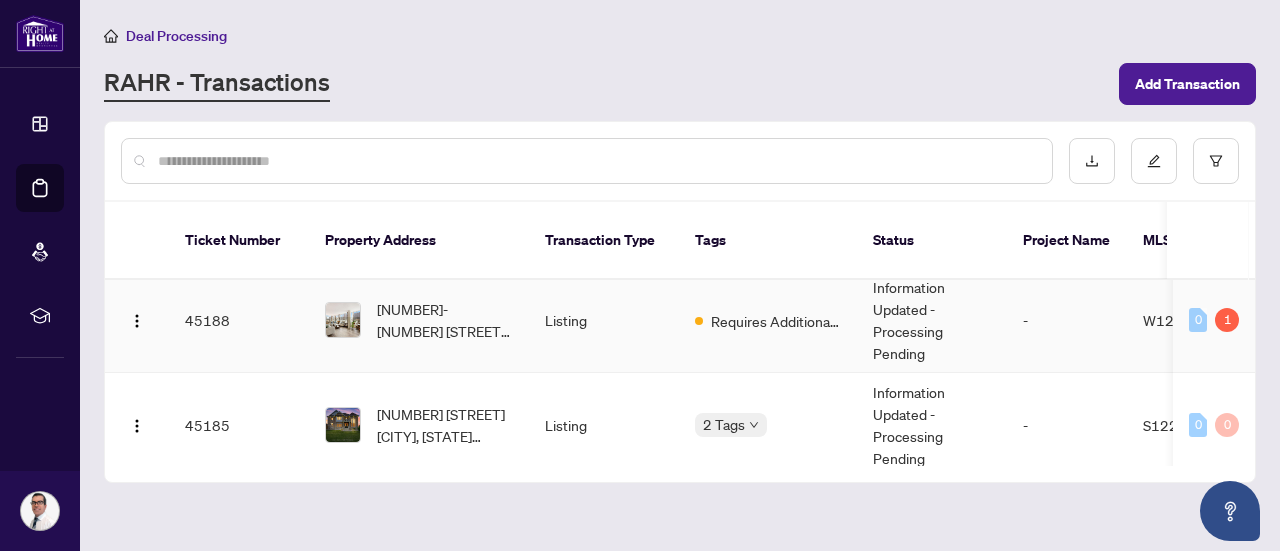 click on "Information Updated - Processing Pending" at bounding box center [932, 320] 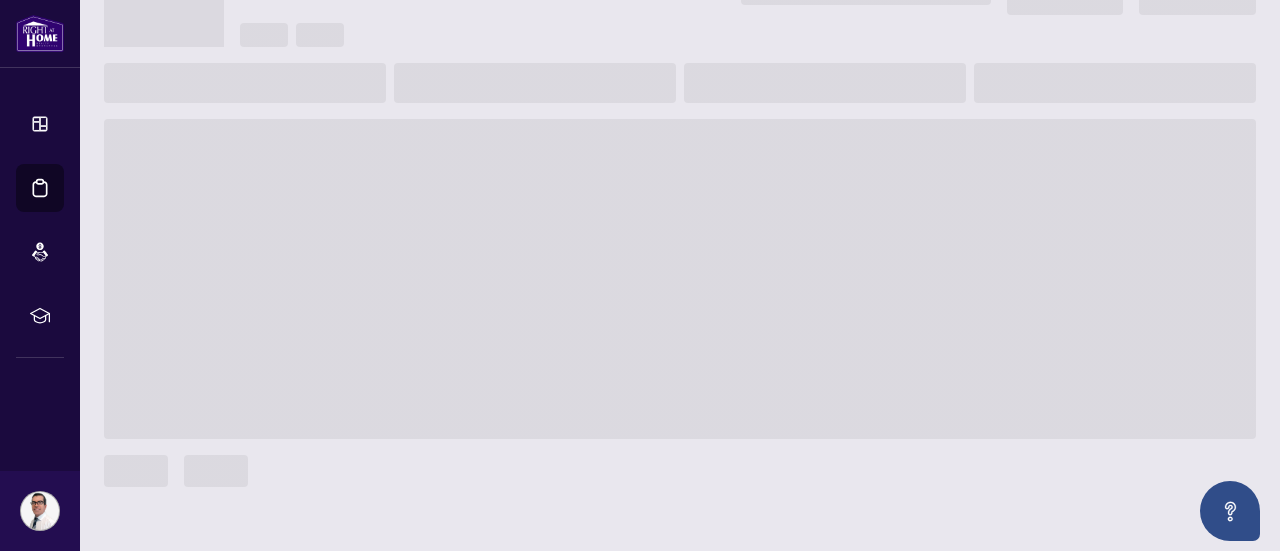 scroll, scrollTop: 164, scrollLeft: 0, axis: vertical 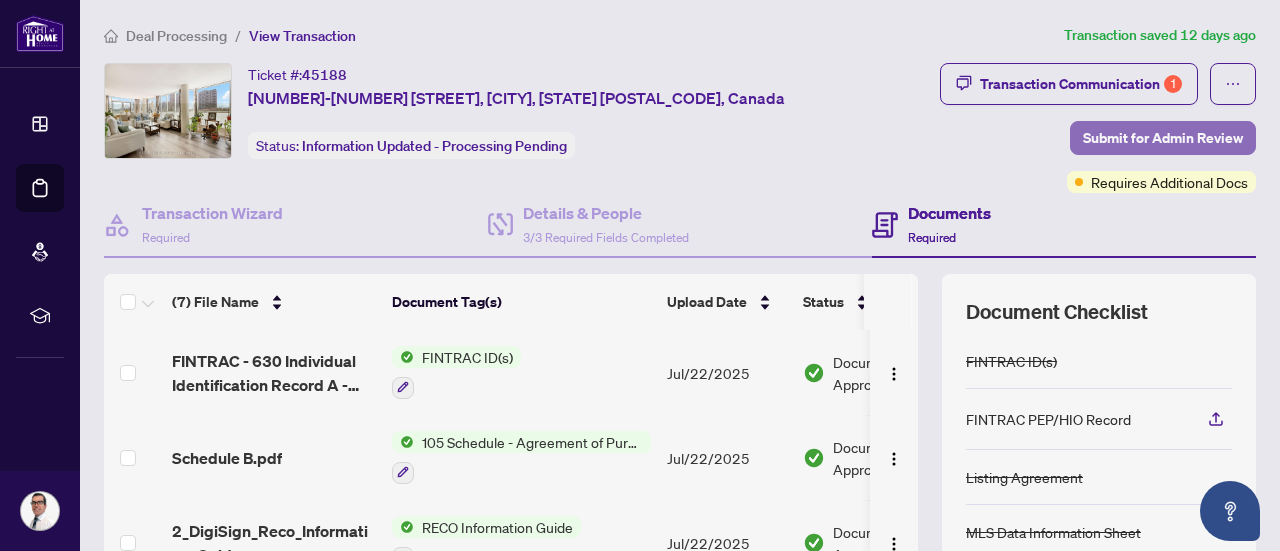 click on "Submit for Admin Review" at bounding box center (1163, 138) 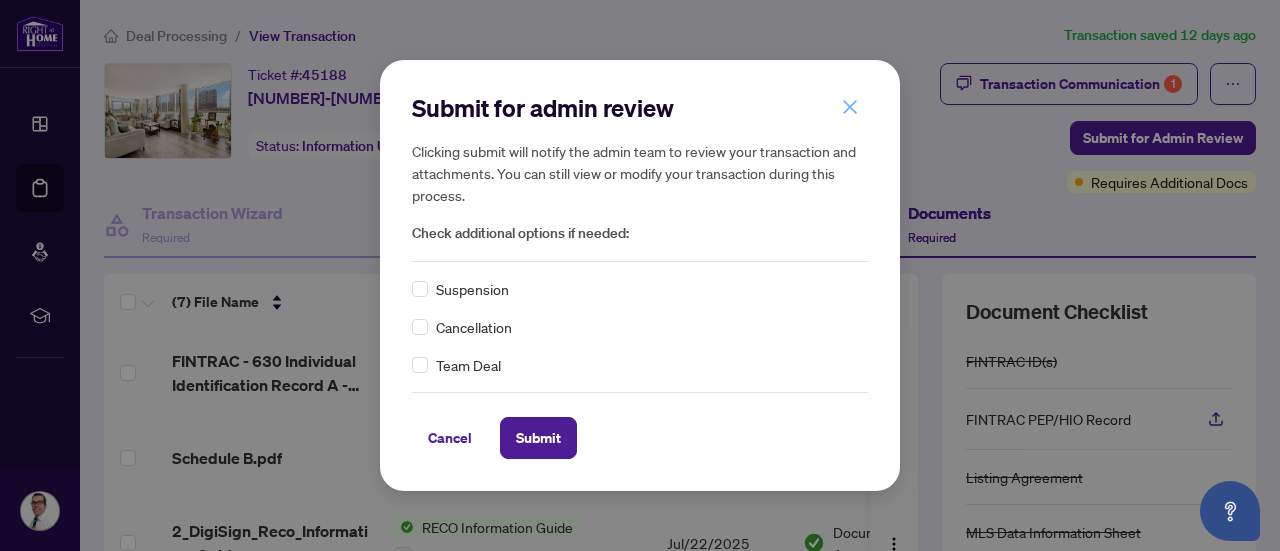 click at bounding box center [850, 107] 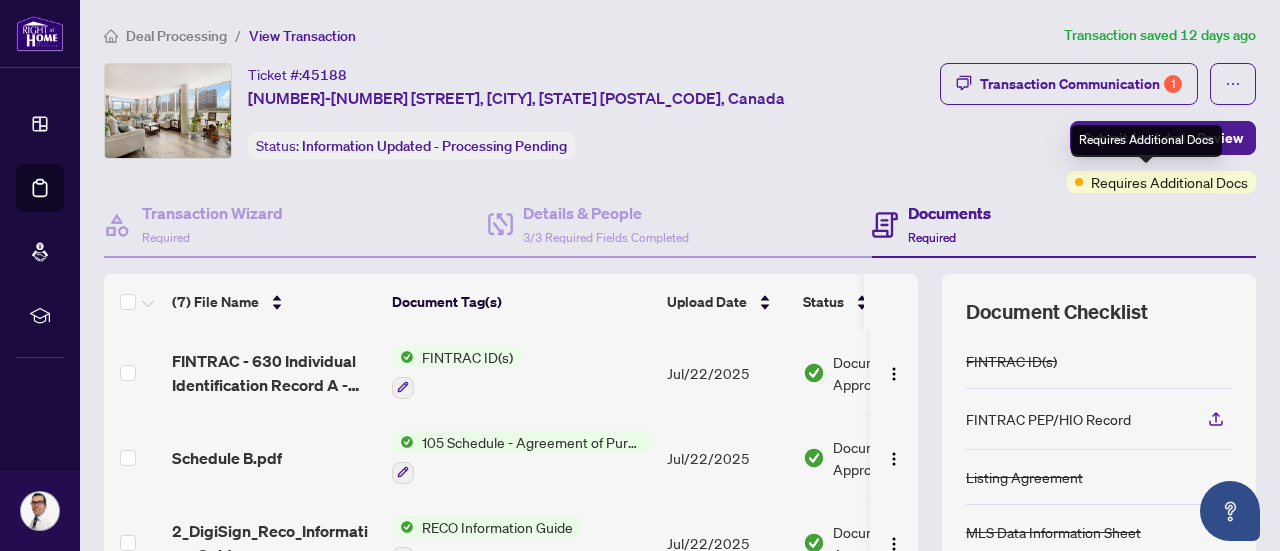 click on "Requires Additional Docs" at bounding box center (1169, 182) 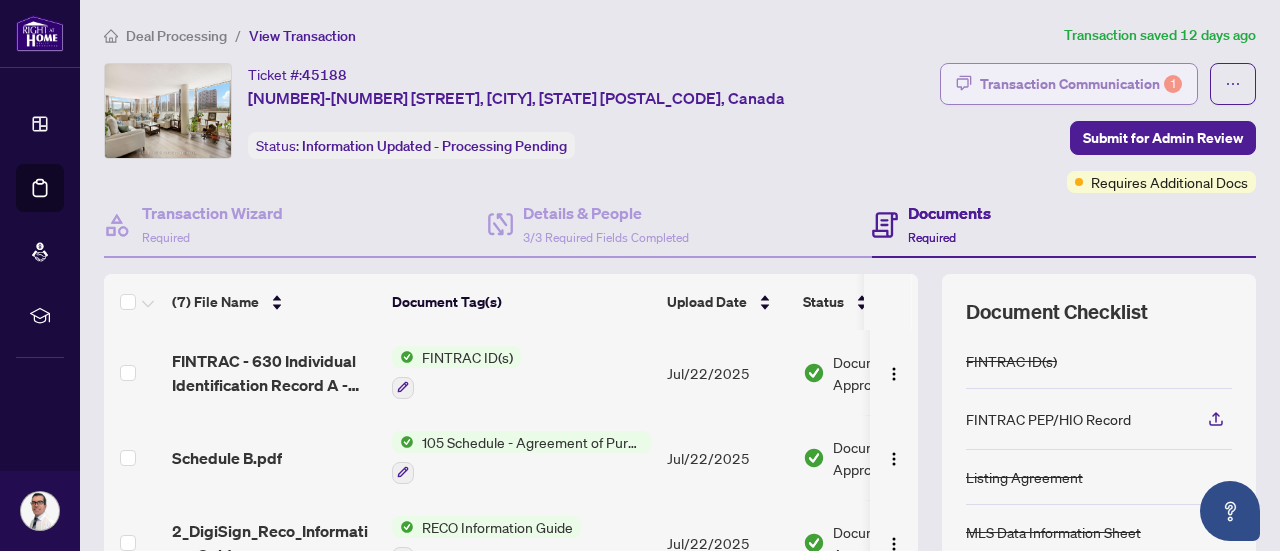 click on "Transaction Communication 1" at bounding box center (1081, 84) 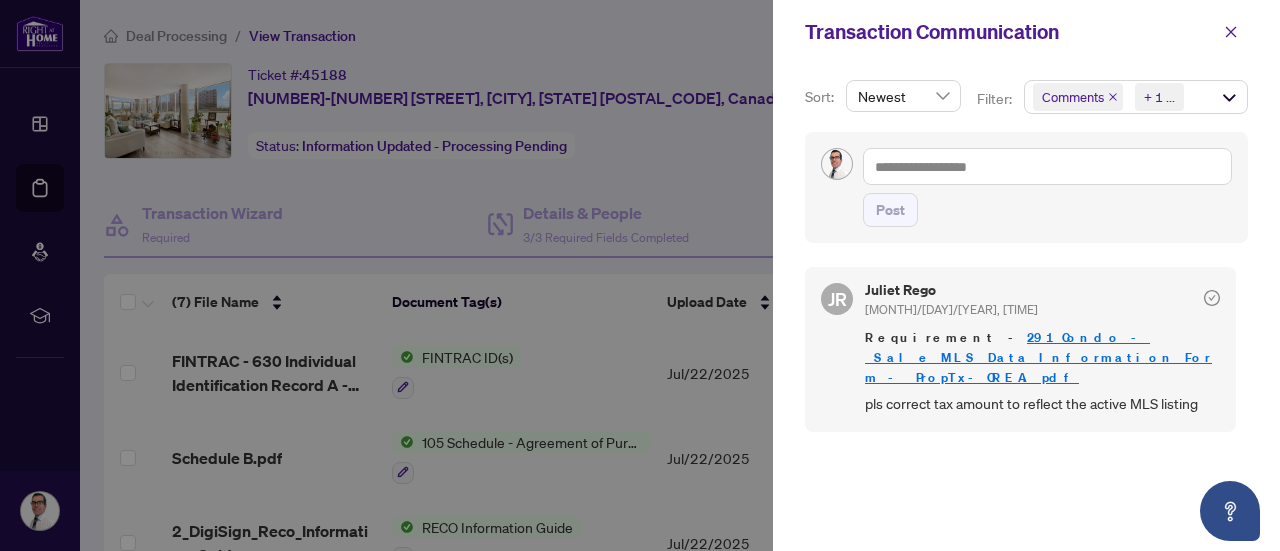 click at bounding box center (640, 275) 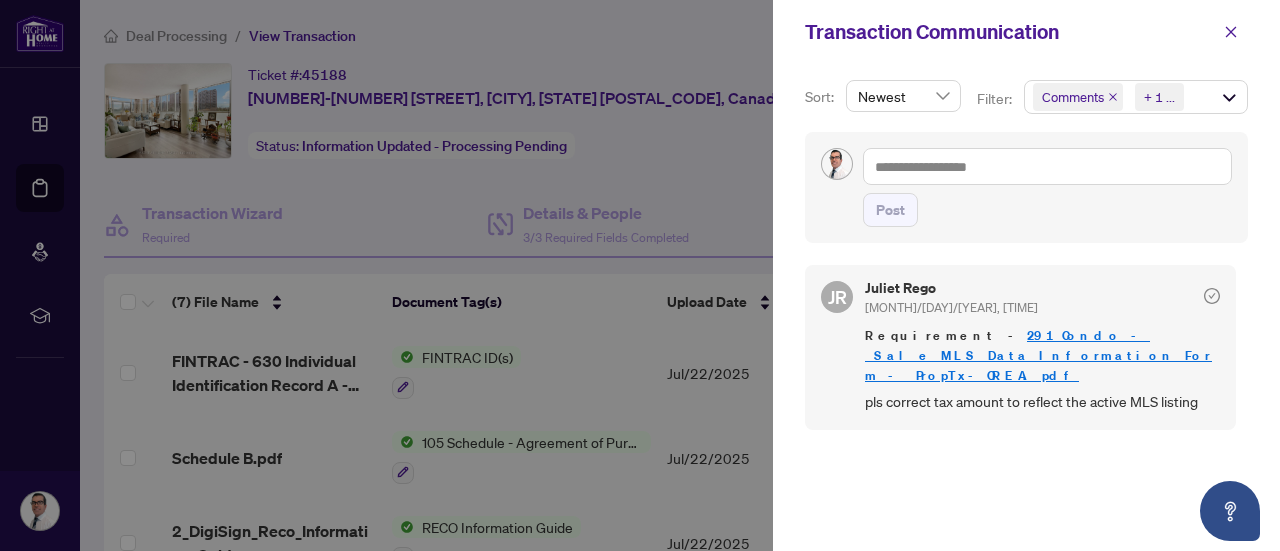scroll, scrollTop: 0, scrollLeft: 0, axis: both 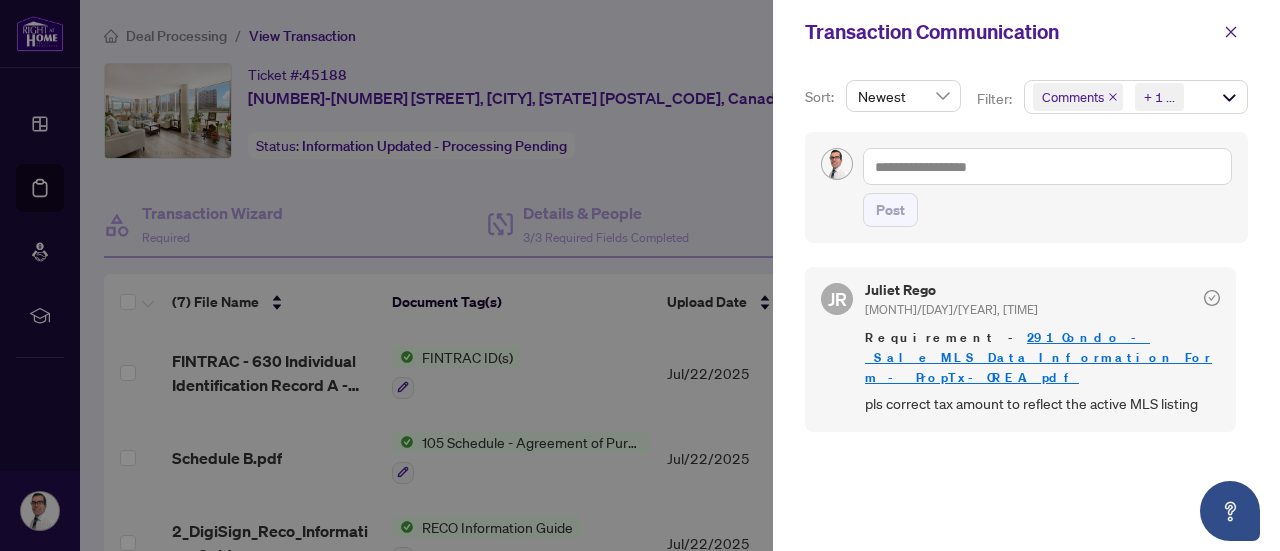 click at bounding box center (640, 275) 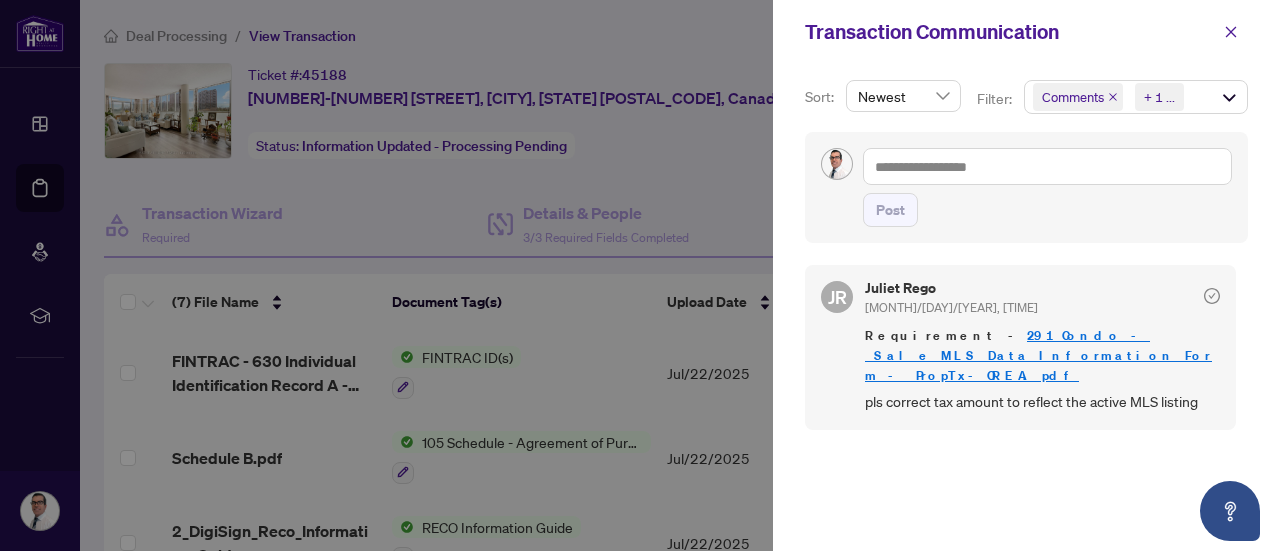 scroll, scrollTop: 0, scrollLeft: 0, axis: both 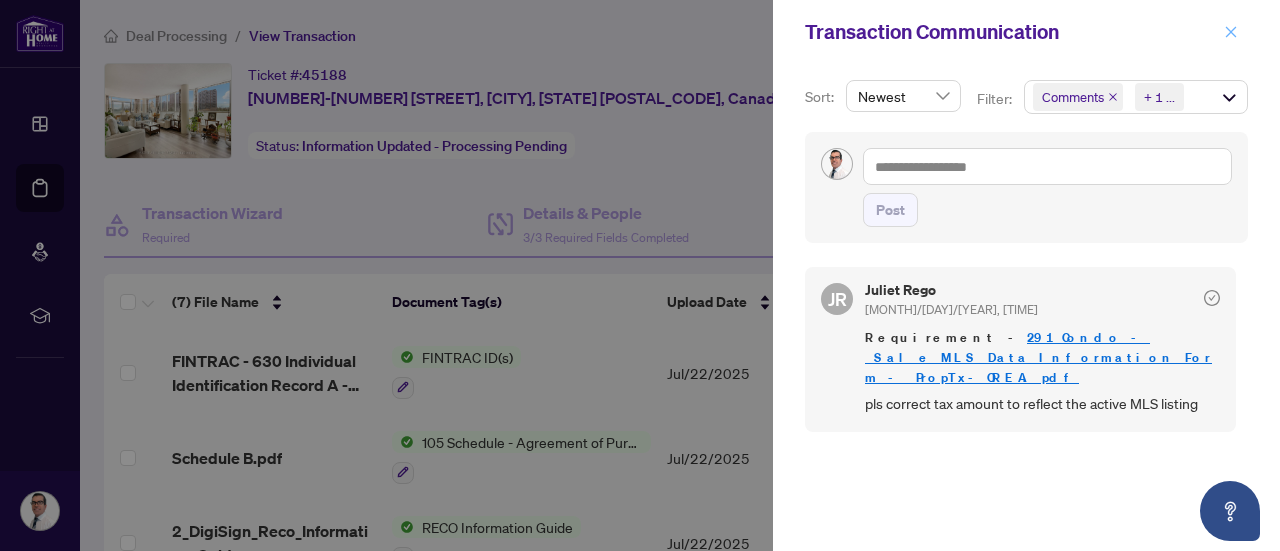 click 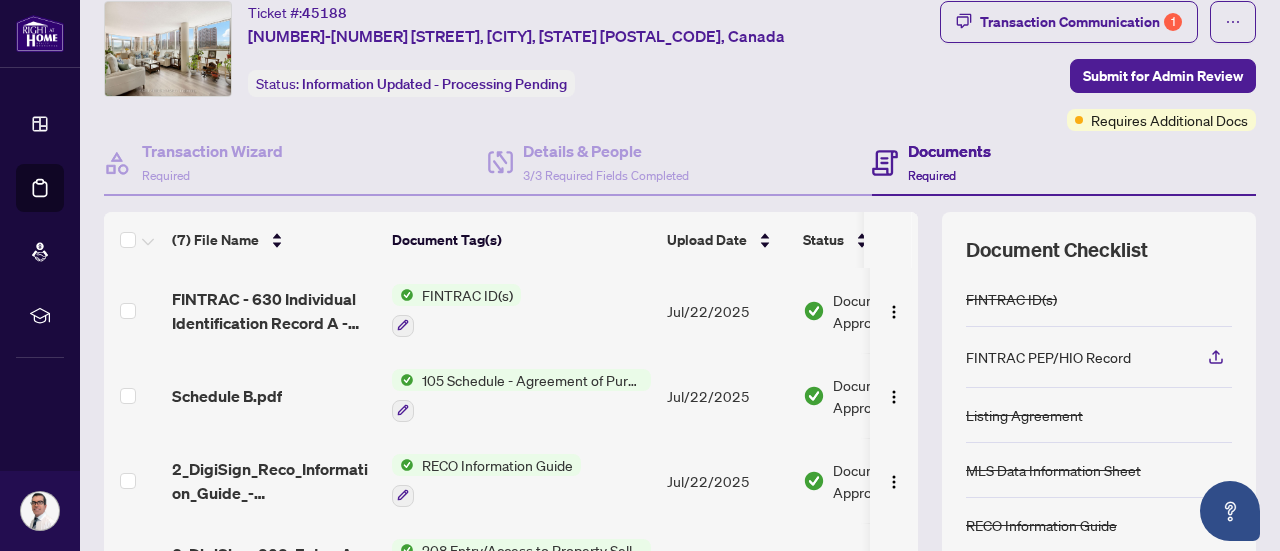 scroll, scrollTop: 0, scrollLeft: 0, axis: both 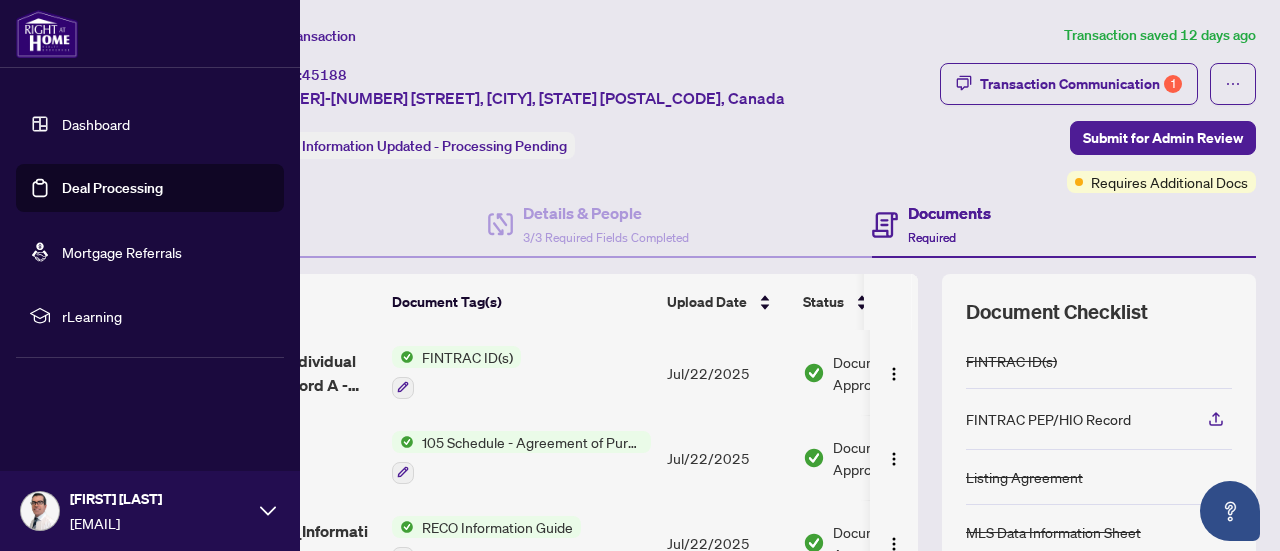 click on "Dashboard" at bounding box center [96, 124] 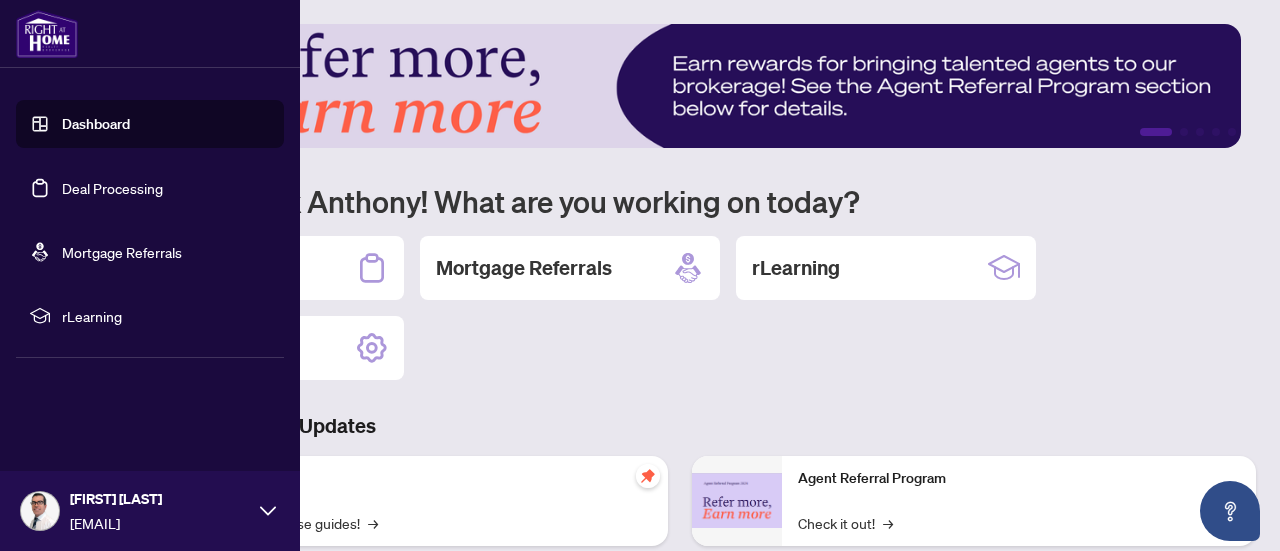 click on "Deal Processing" at bounding box center (112, 188) 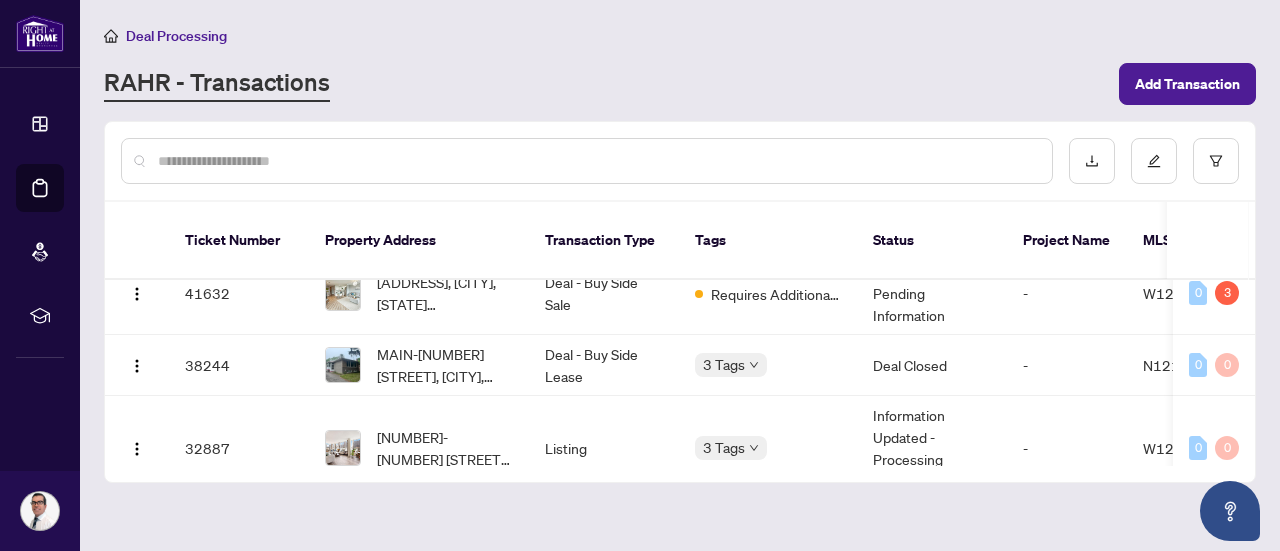 scroll, scrollTop: 400, scrollLeft: 0, axis: vertical 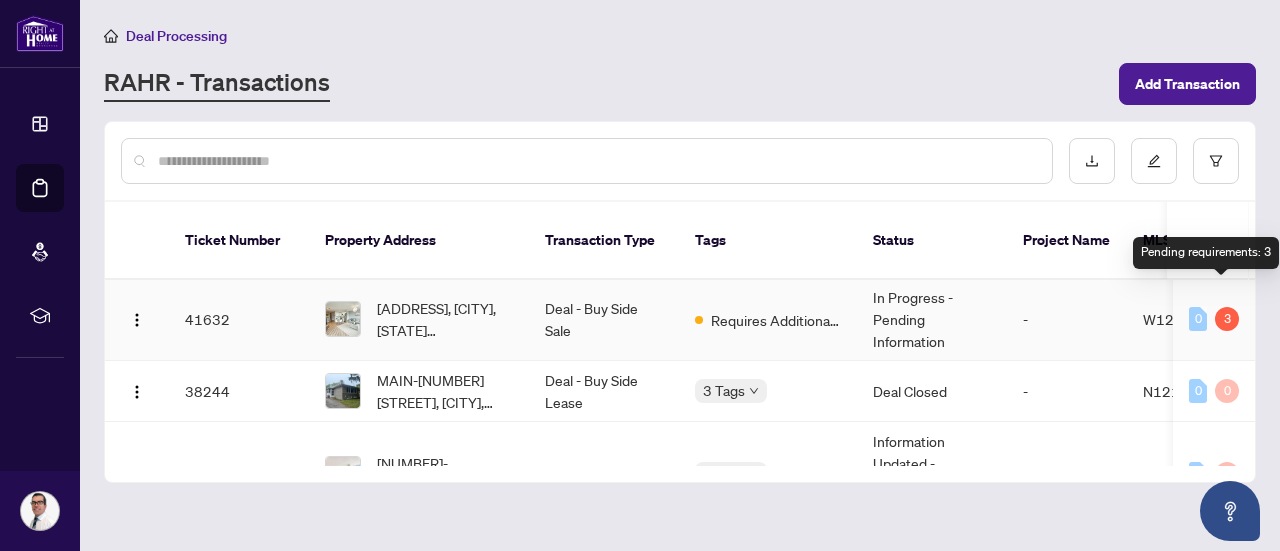 click on "3" at bounding box center [1227, 319] 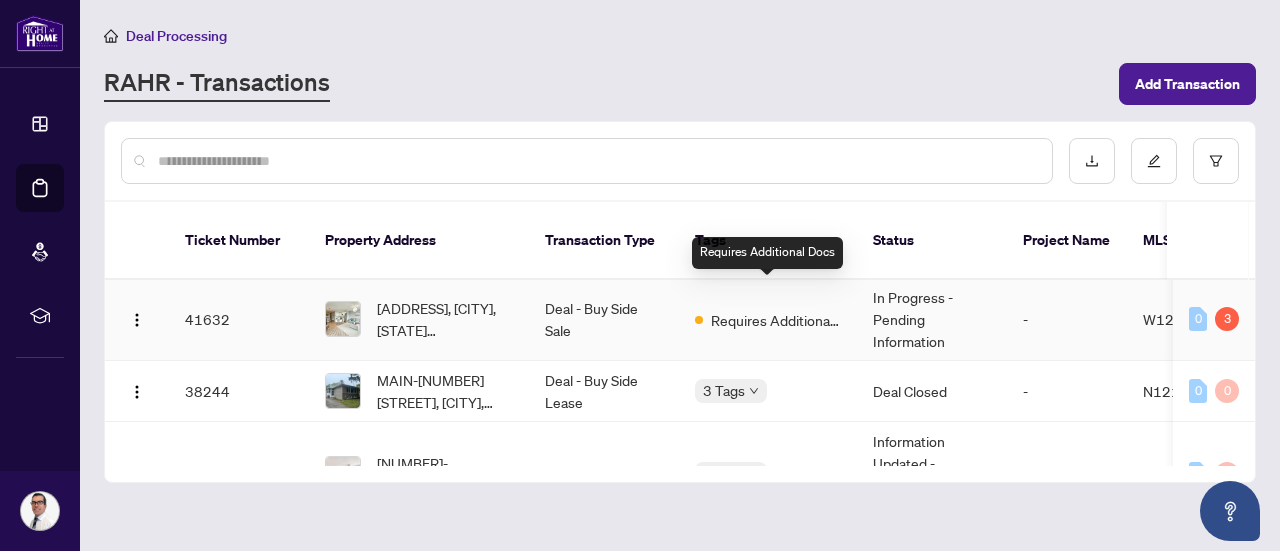 click on "Requires Additional Docs" at bounding box center (776, 320) 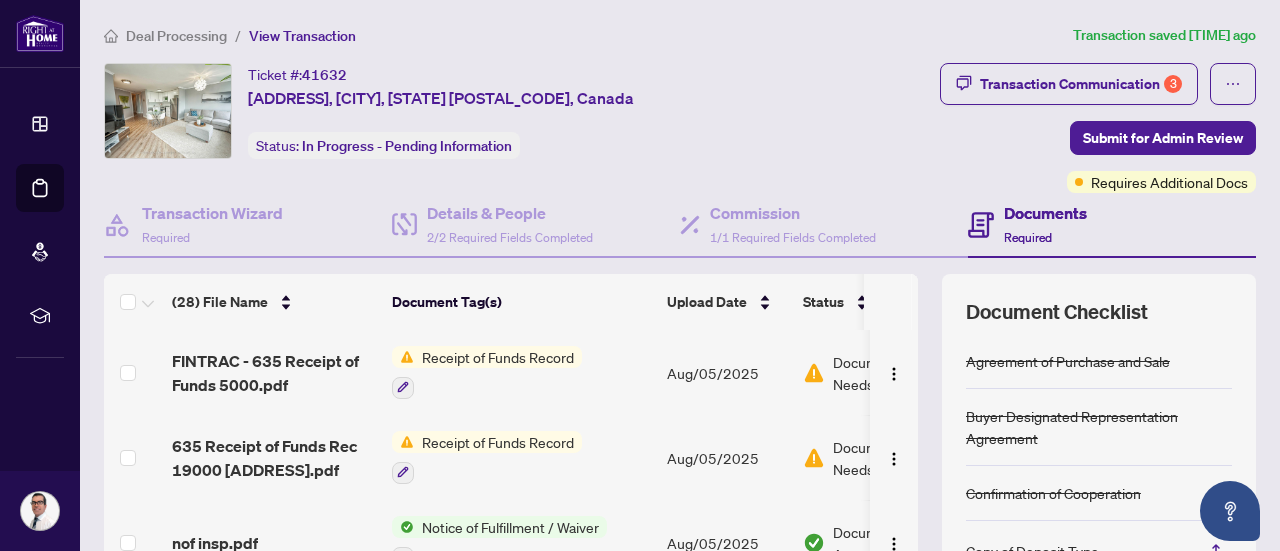 scroll, scrollTop: 100, scrollLeft: 0, axis: vertical 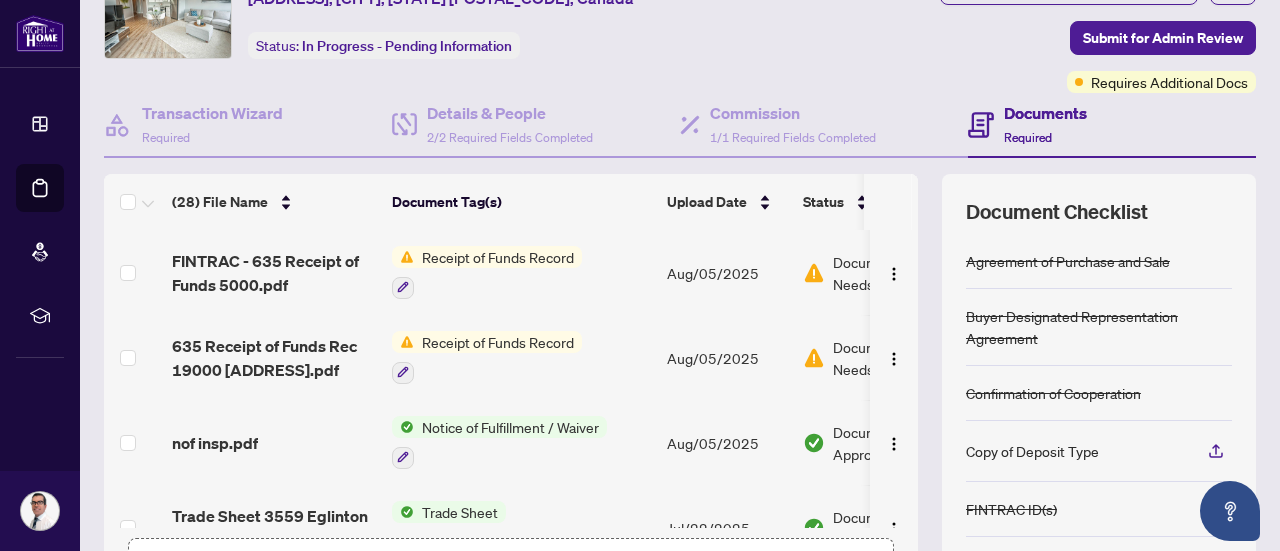 click on "Receipt of Funds Record" at bounding box center [498, 257] 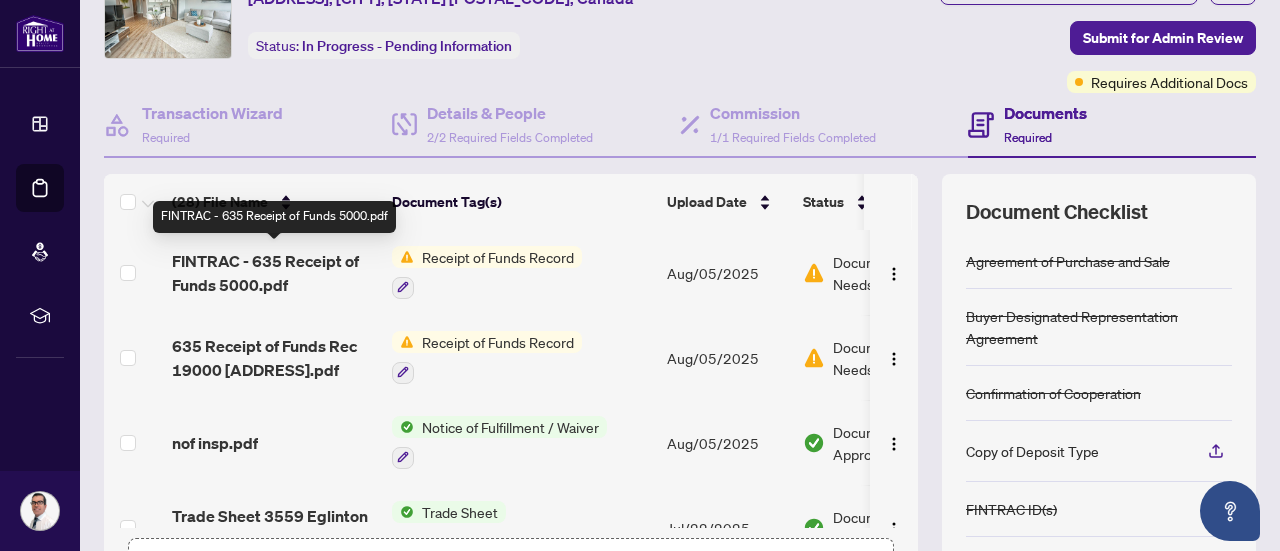 click on "FINTRAC - 635 Receipt of Funds 5000.pdf" at bounding box center (274, 273) 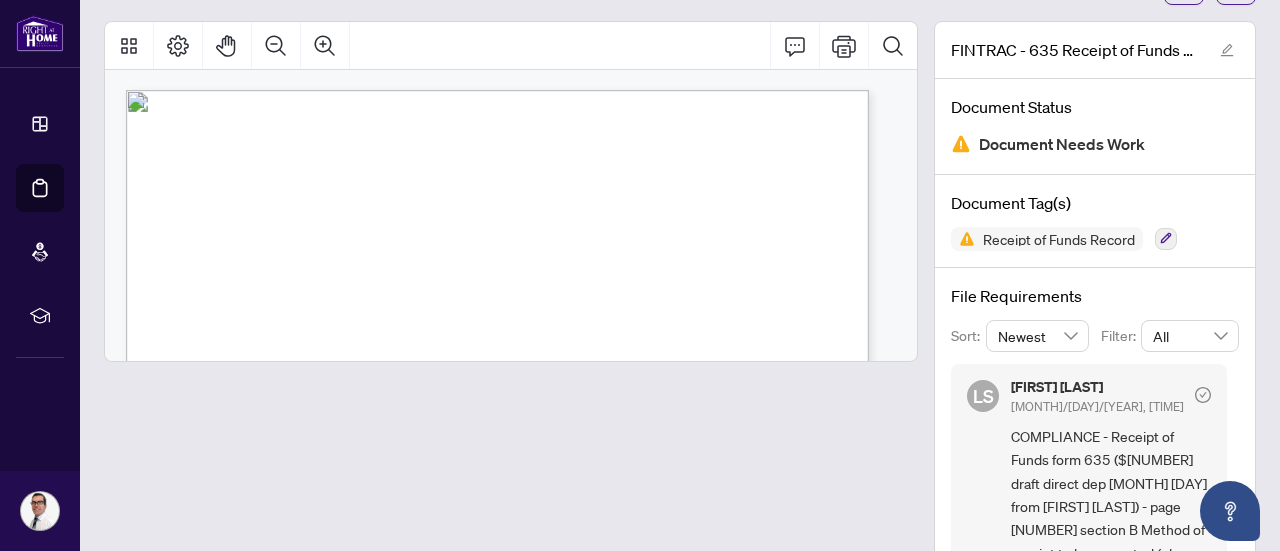 scroll, scrollTop: 0, scrollLeft: 0, axis: both 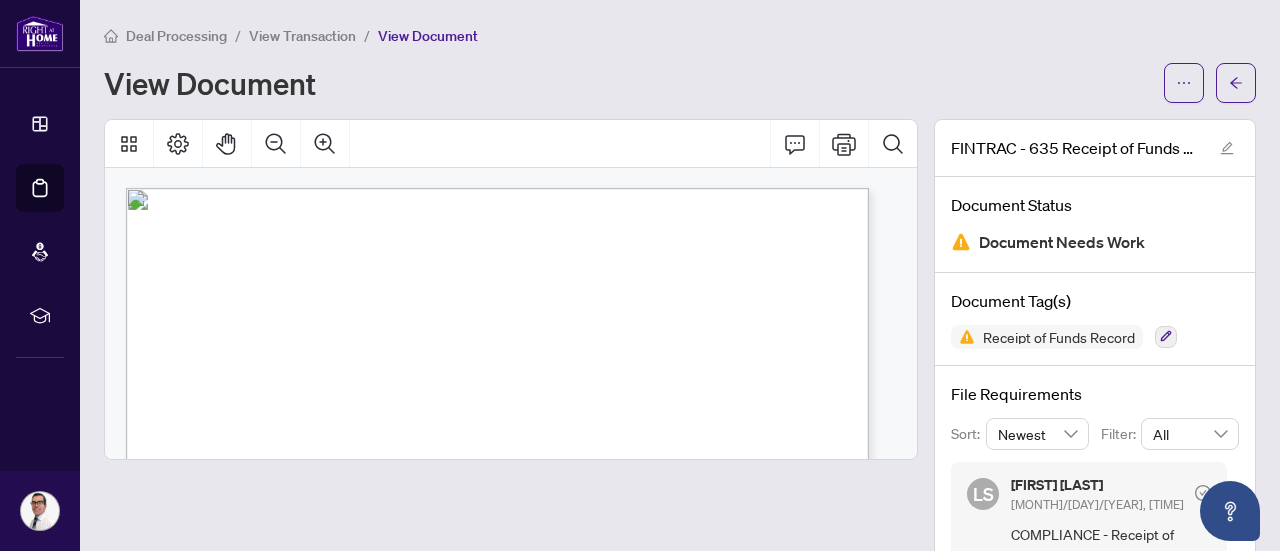 click on "Deal Processing / View Transaction / View Document View Document" at bounding box center (680, 63) 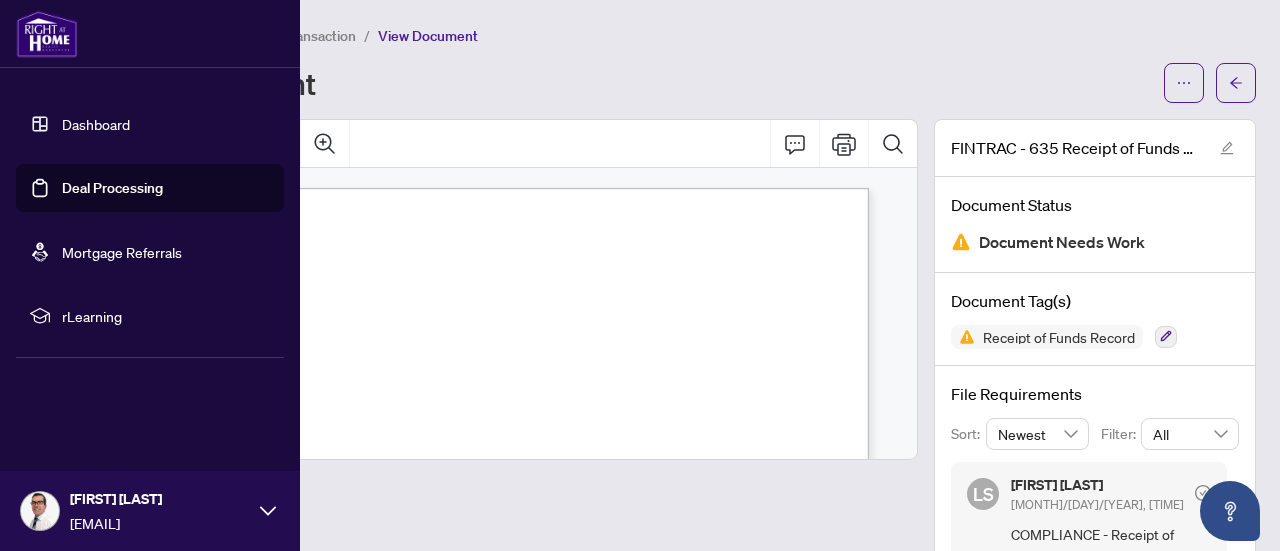 click on "Deal Processing" at bounding box center [112, 188] 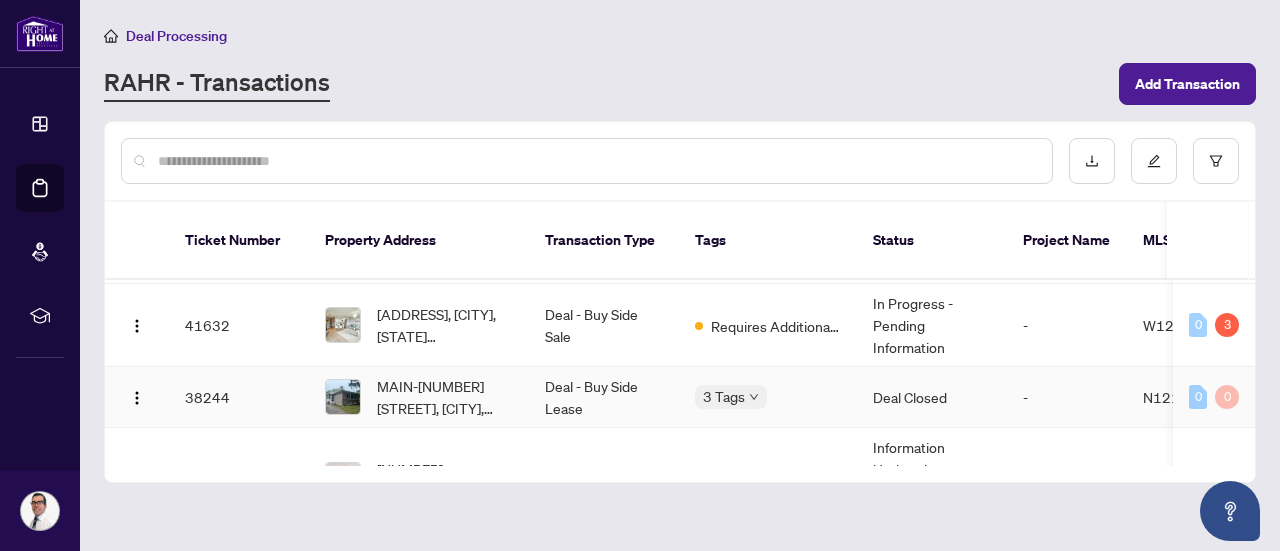 scroll, scrollTop: 400, scrollLeft: 0, axis: vertical 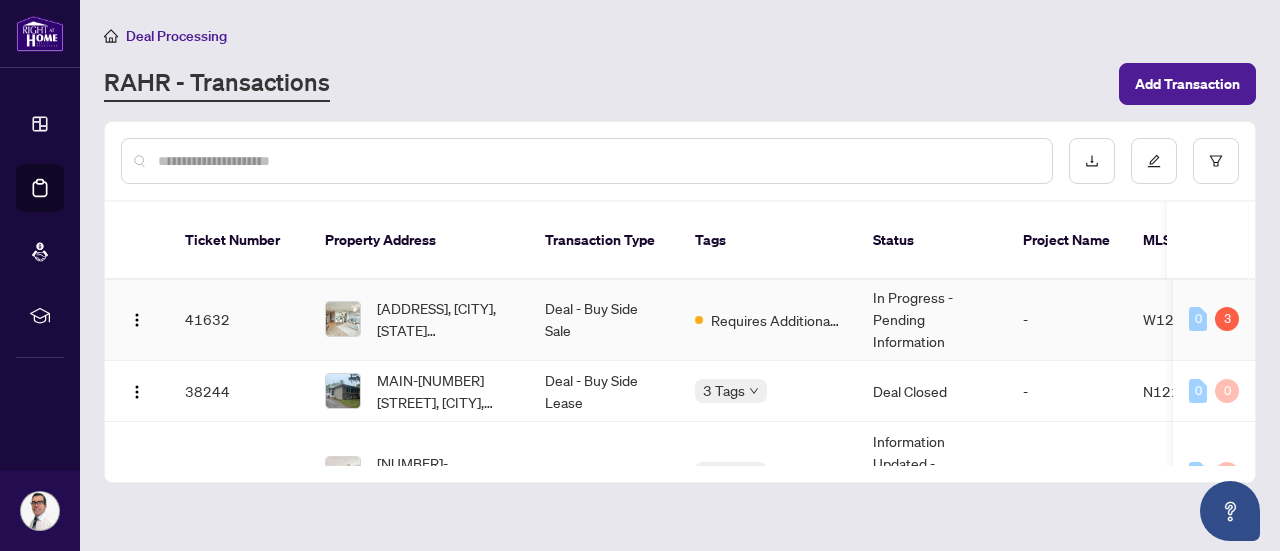 click on "Requires Additional Docs" at bounding box center (768, 319) 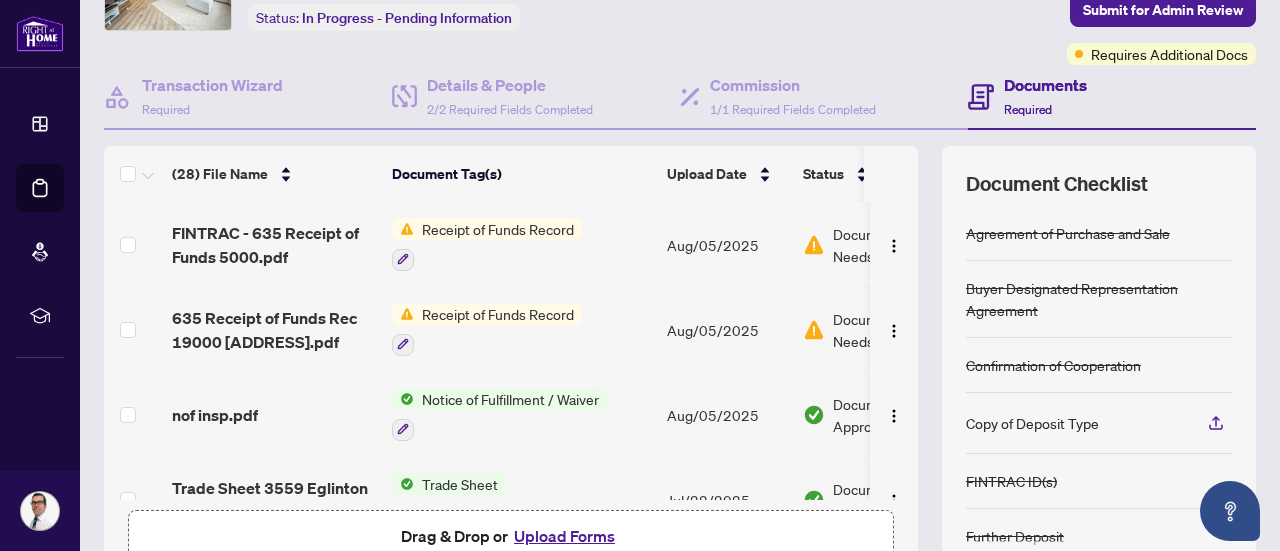 scroll, scrollTop: 100, scrollLeft: 0, axis: vertical 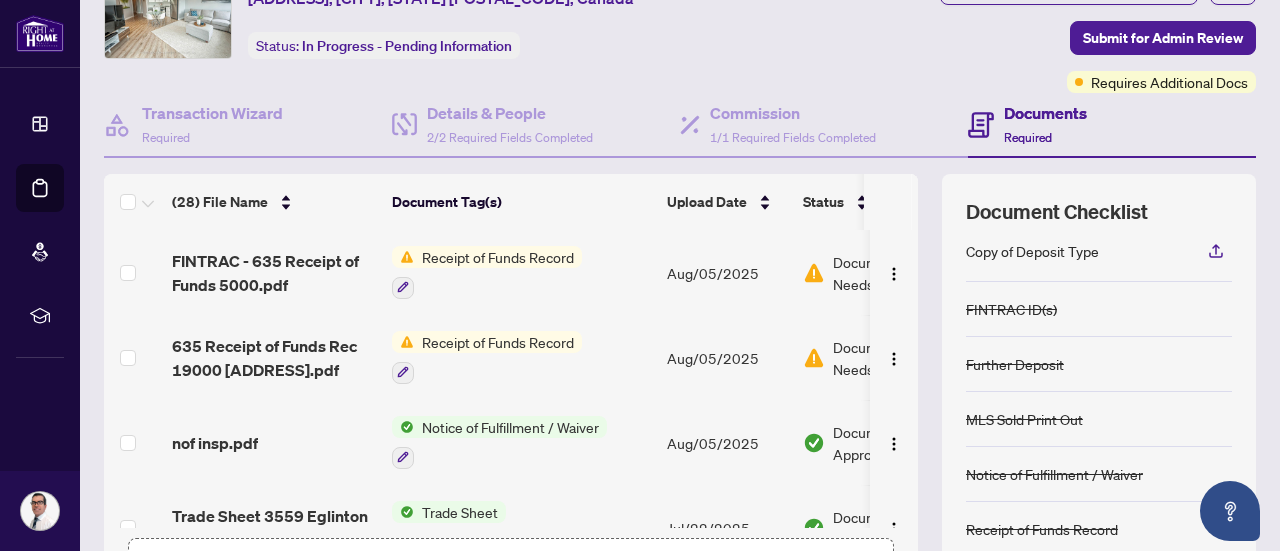 click at bounding box center (134, 202) 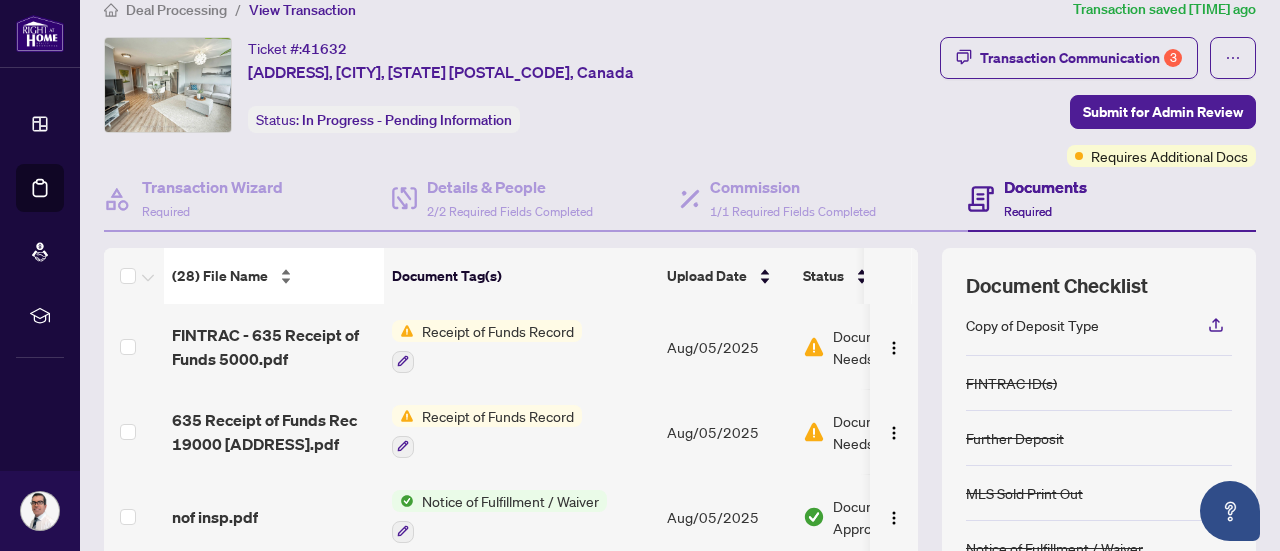 scroll, scrollTop: 0, scrollLeft: 0, axis: both 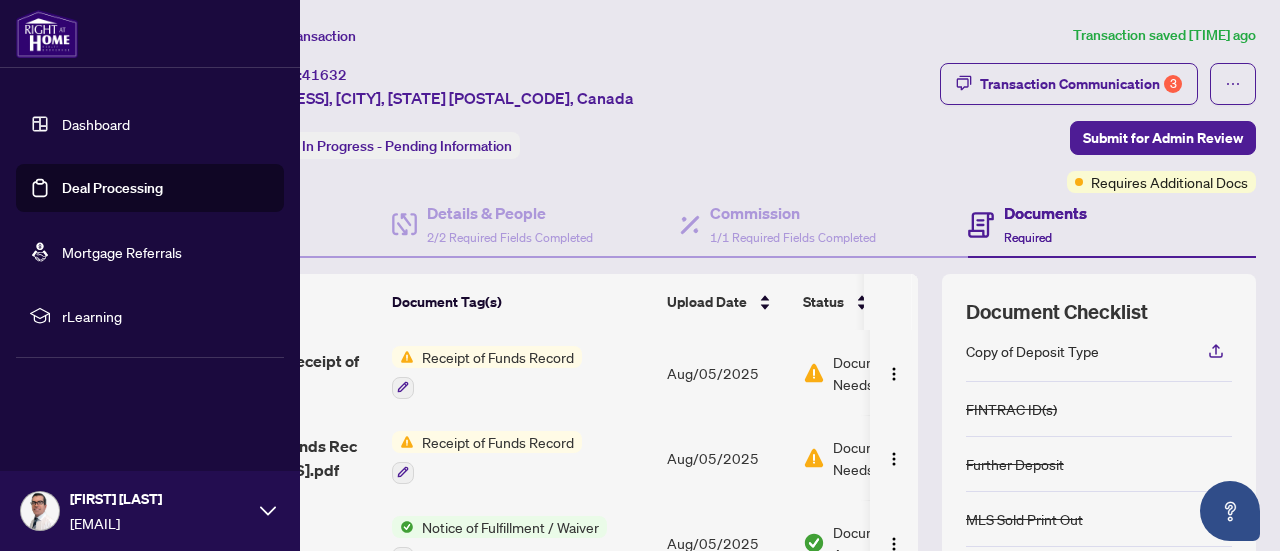 drag, startPoint x: 76, startPoint y: 191, endPoint x: 205, endPoint y: 268, distance: 150.23315 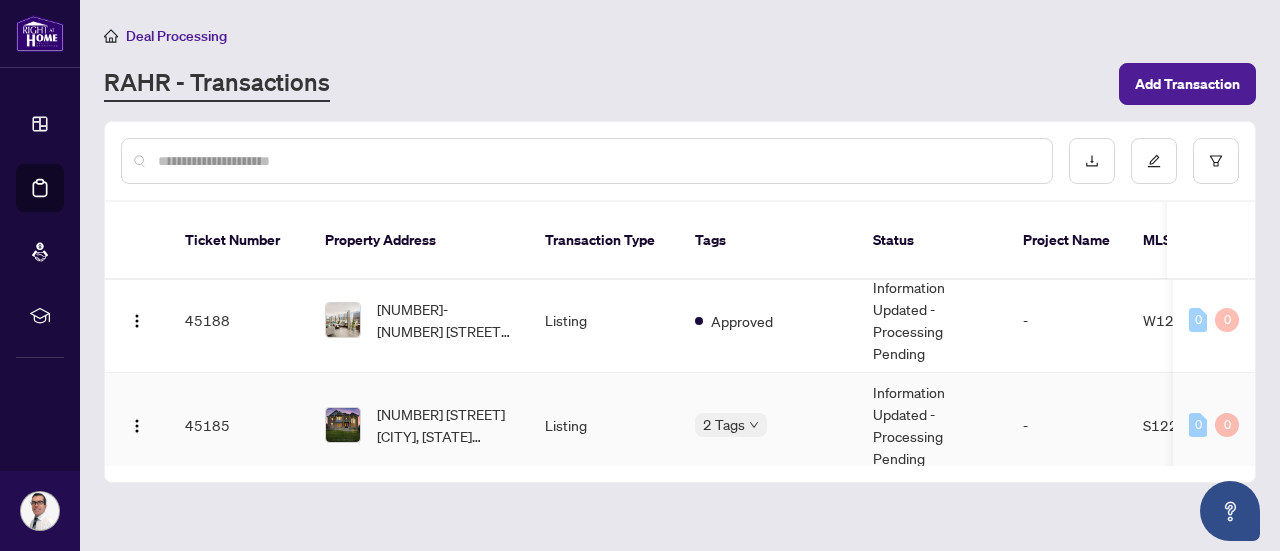 scroll, scrollTop: 400, scrollLeft: 0, axis: vertical 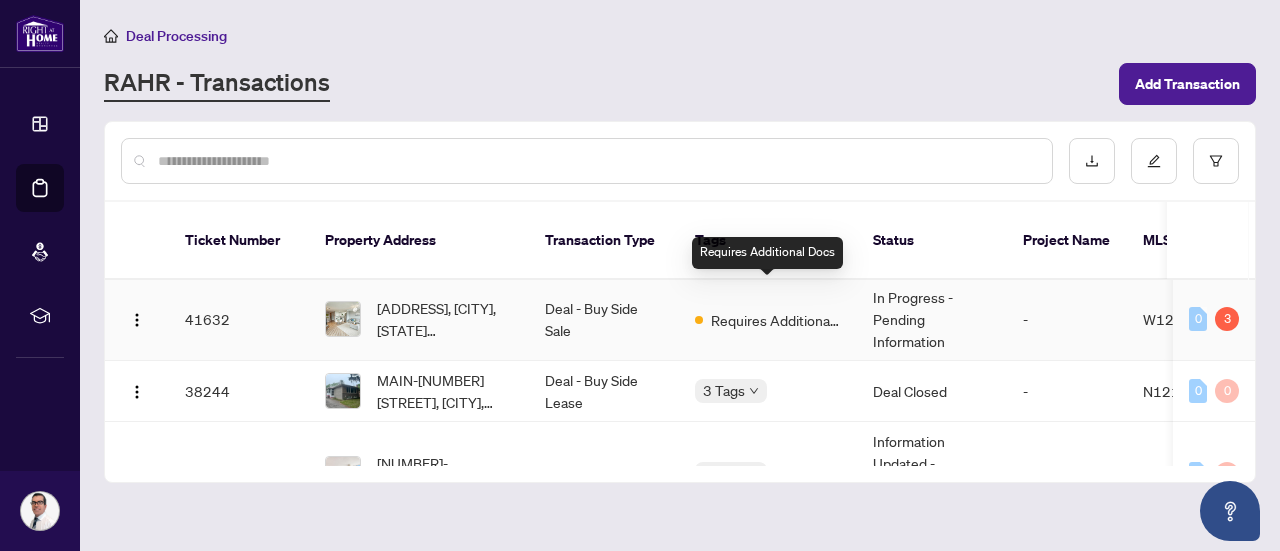 click on "Requires Additional Docs" at bounding box center (776, 320) 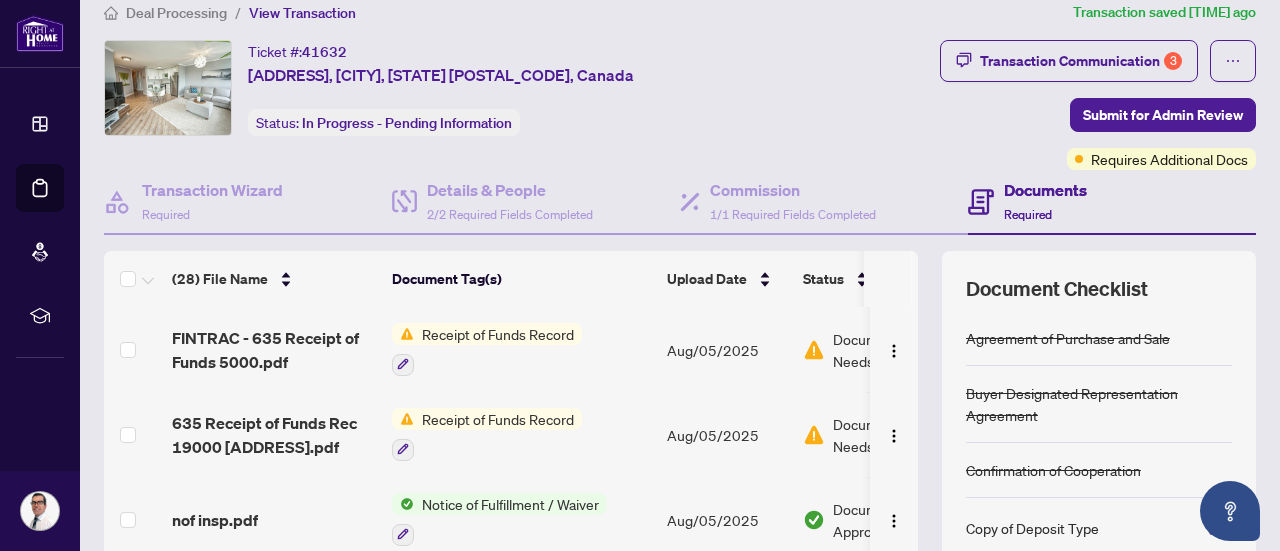 scroll, scrollTop: 0, scrollLeft: 0, axis: both 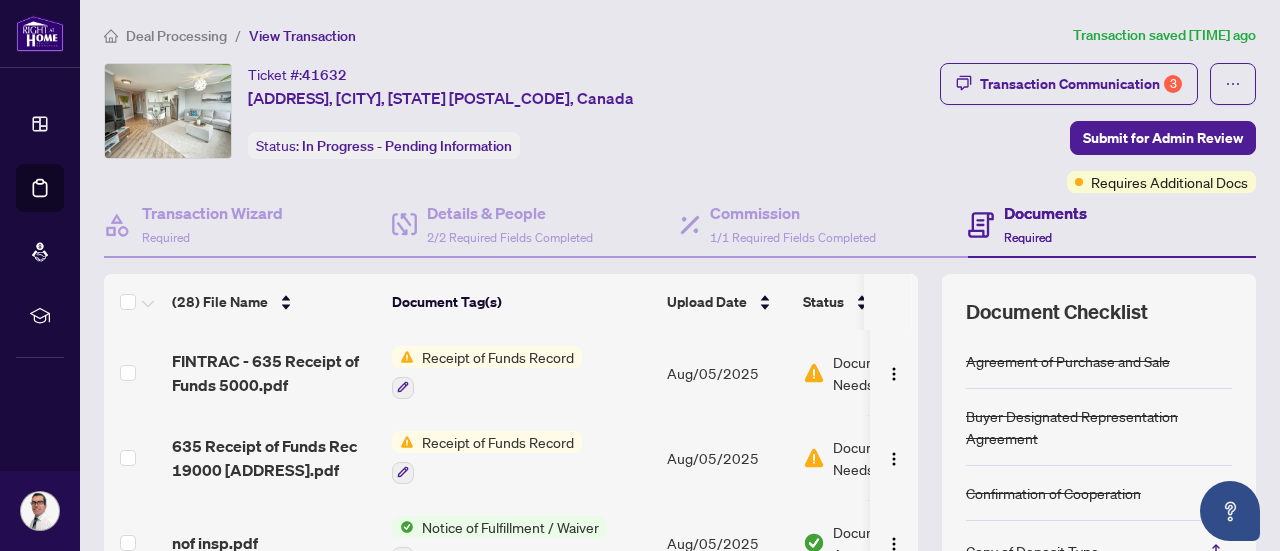 click on "Receipt of Funds Record" at bounding box center [498, 357] 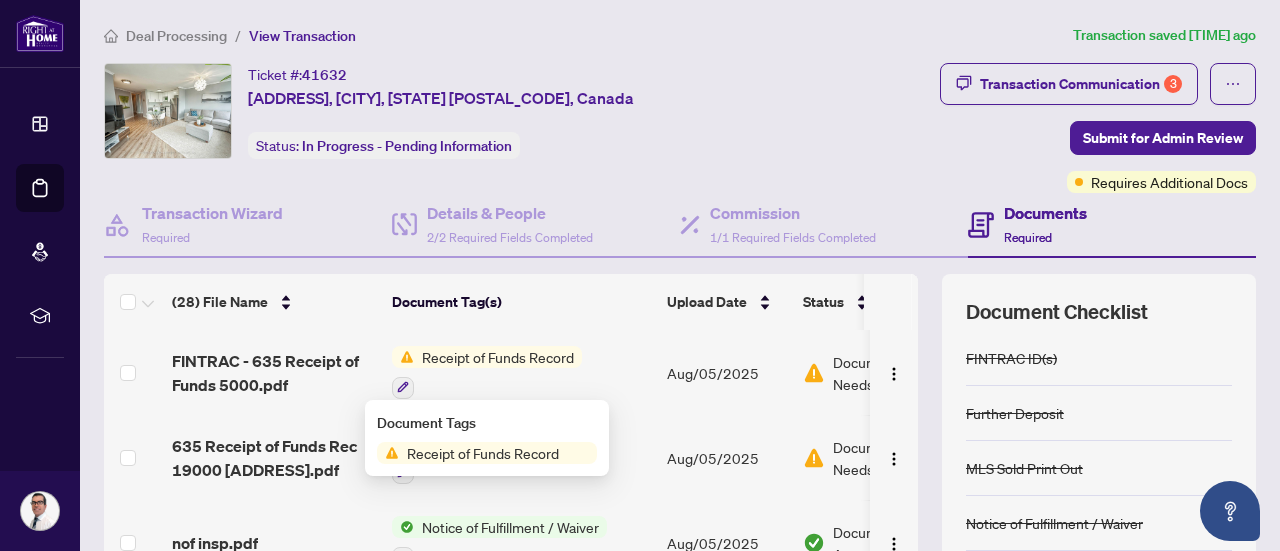 scroll, scrollTop: 270, scrollLeft: 0, axis: vertical 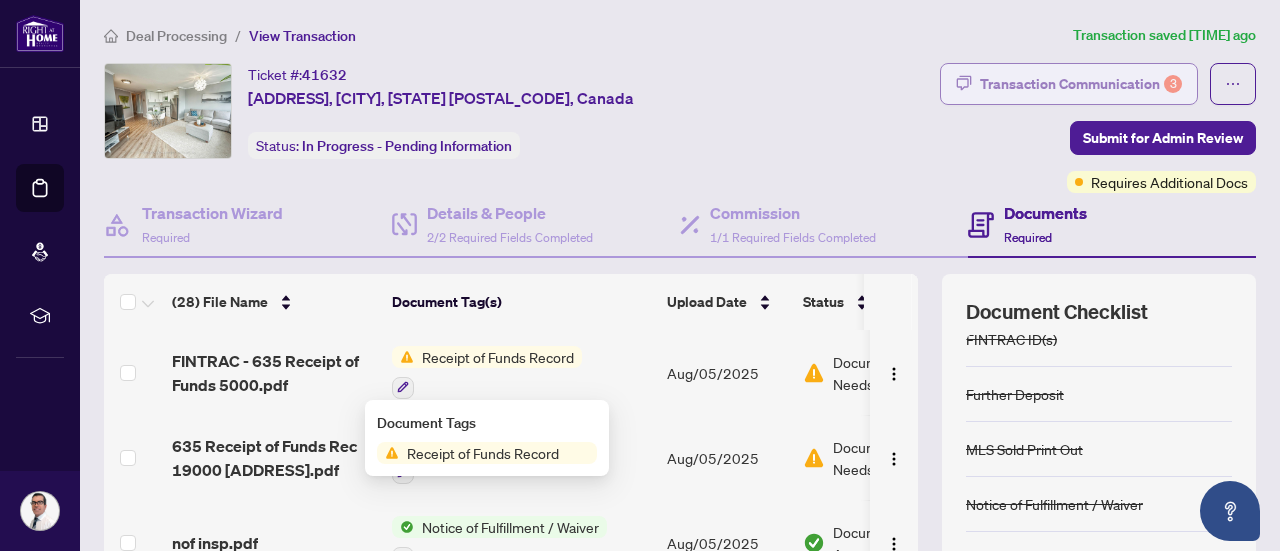click on "Transaction Communication 3" at bounding box center [1081, 84] 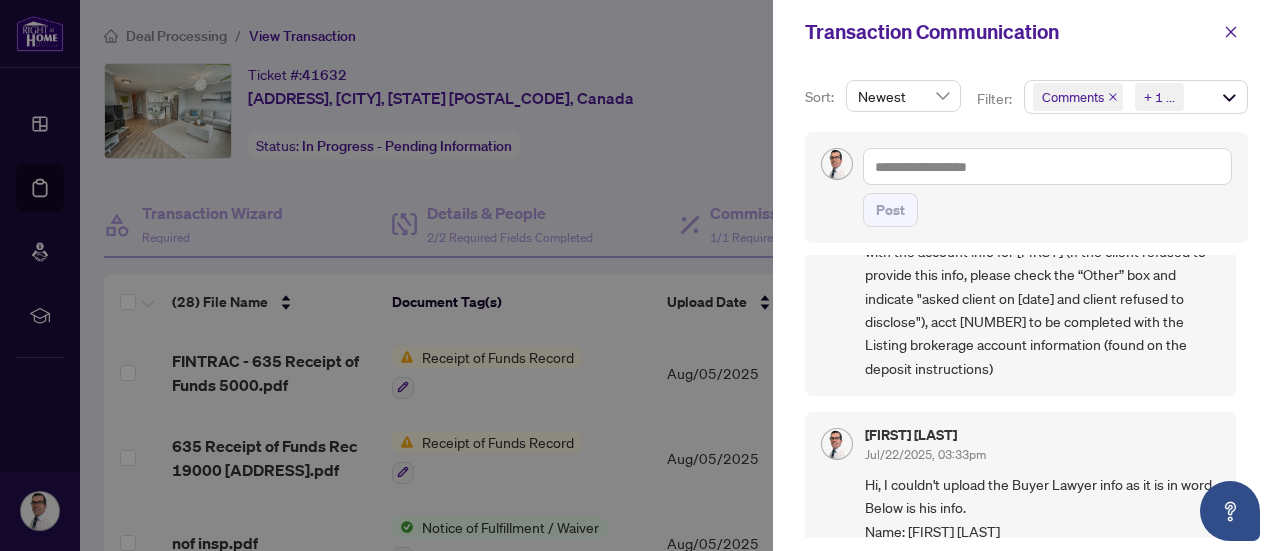 scroll, scrollTop: 1000, scrollLeft: 0, axis: vertical 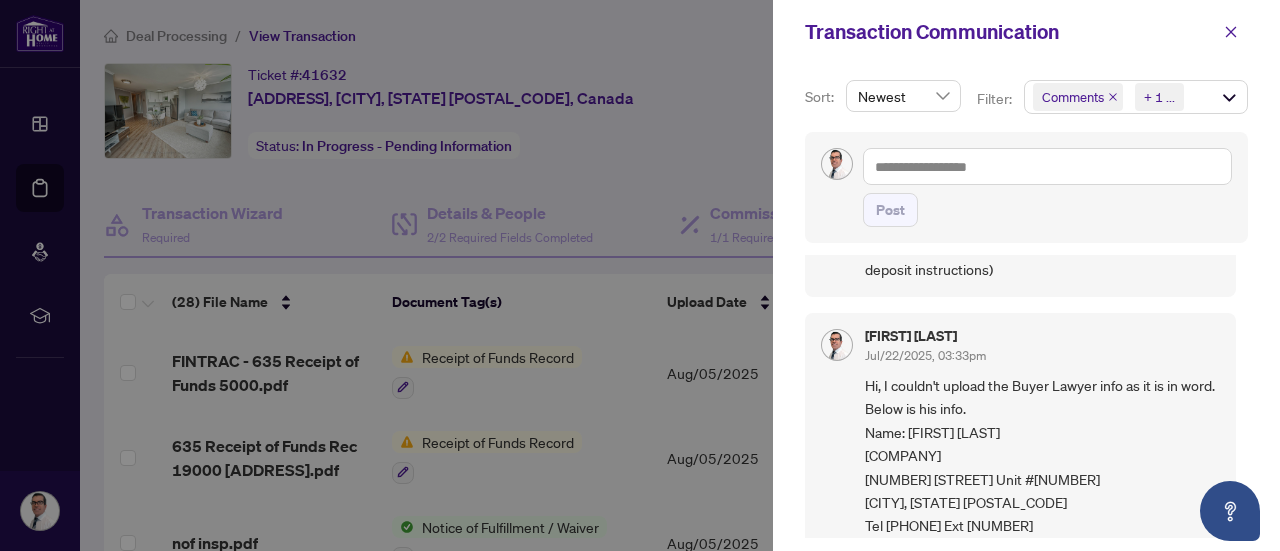 click at bounding box center [640, 275] 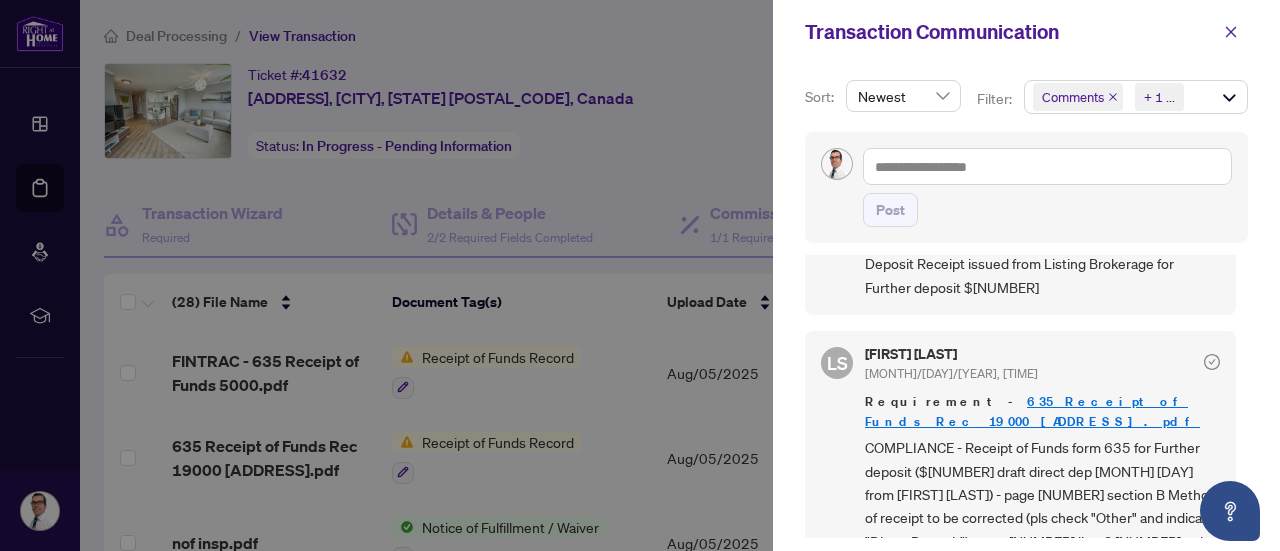 scroll, scrollTop: 200, scrollLeft: 0, axis: vertical 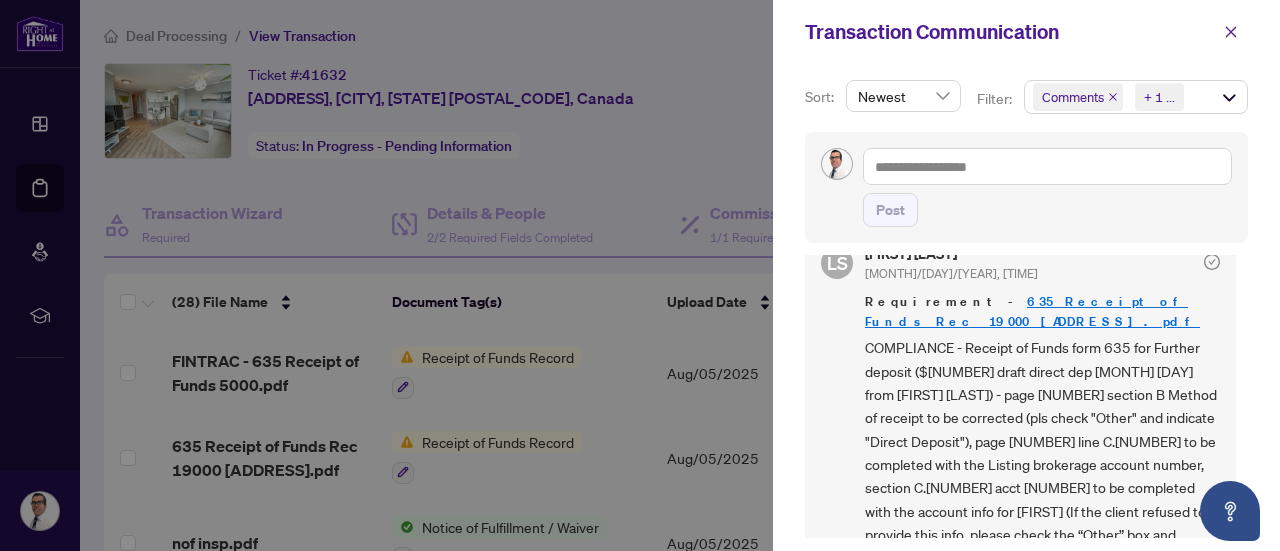 click at bounding box center (640, 275) 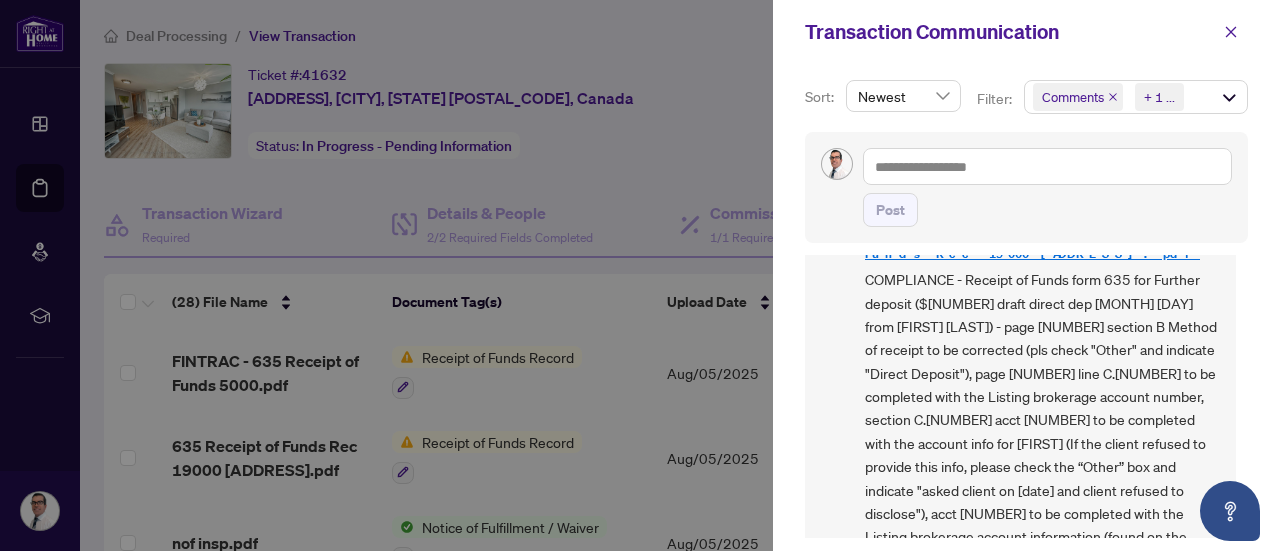 scroll, scrollTop: 300, scrollLeft: 0, axis: vertical 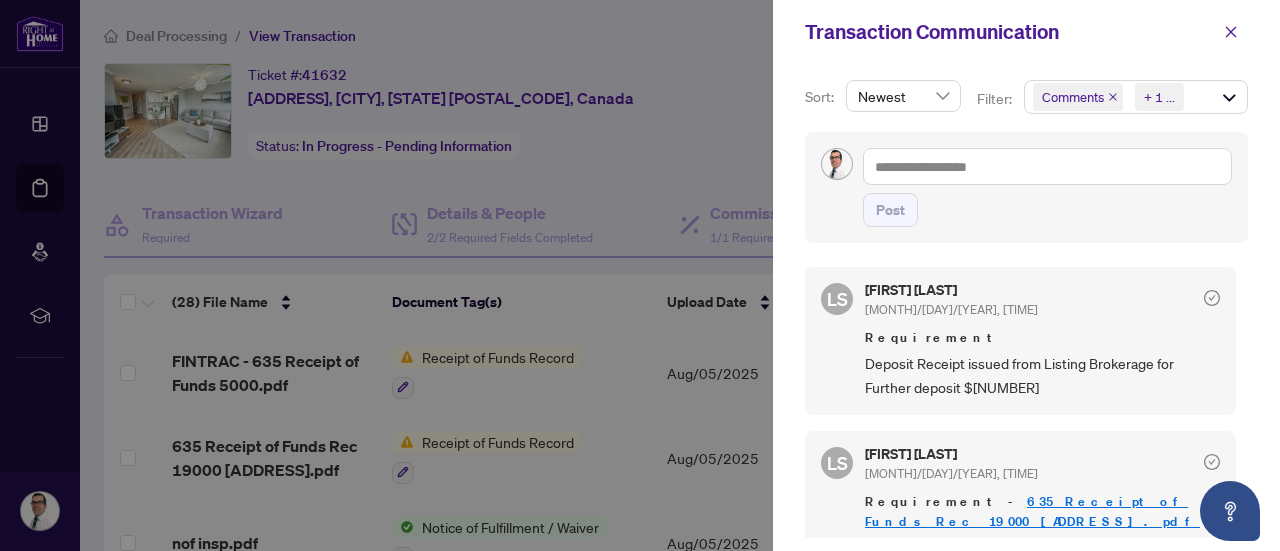 click at bounding box center (640, 275) 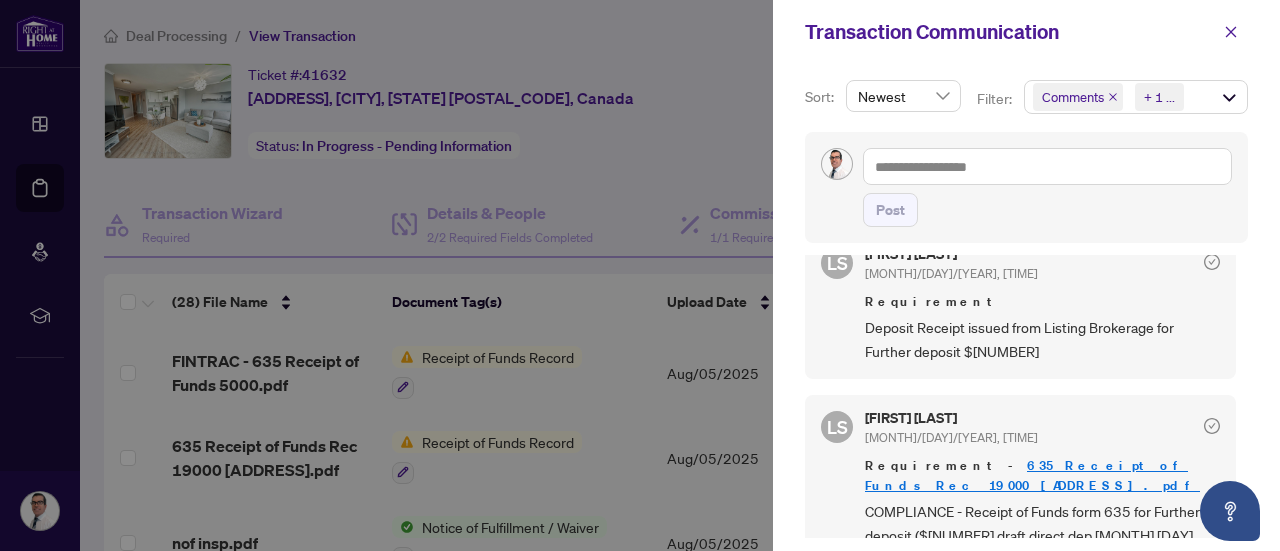 scroll, scrollTop: 0, scrollLeft: 0, axis: both 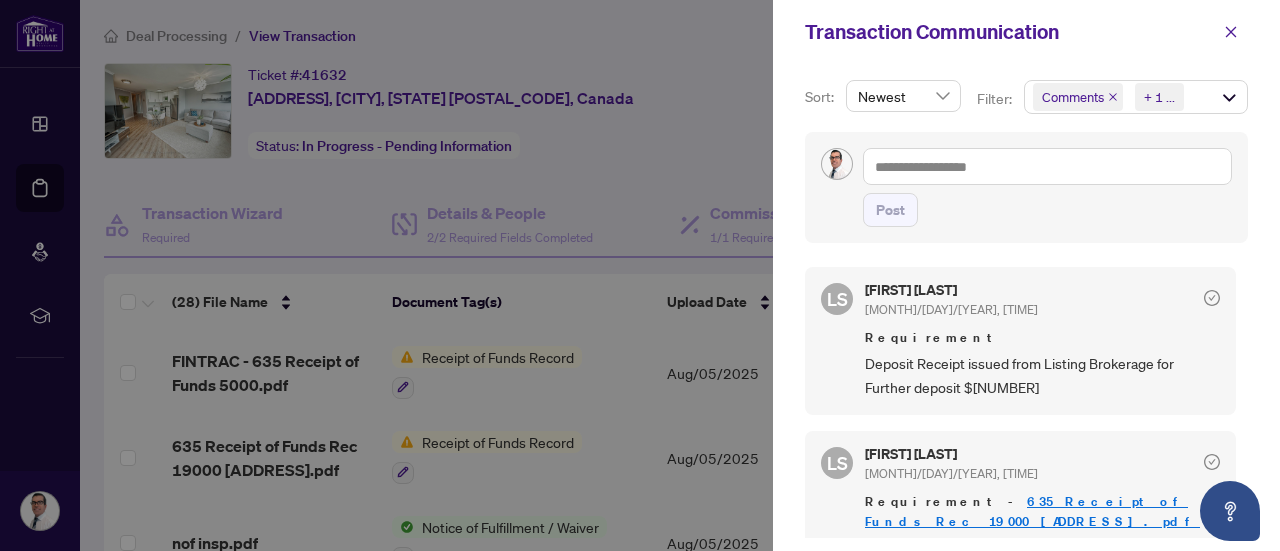 click at bounding box center (640, 275) 